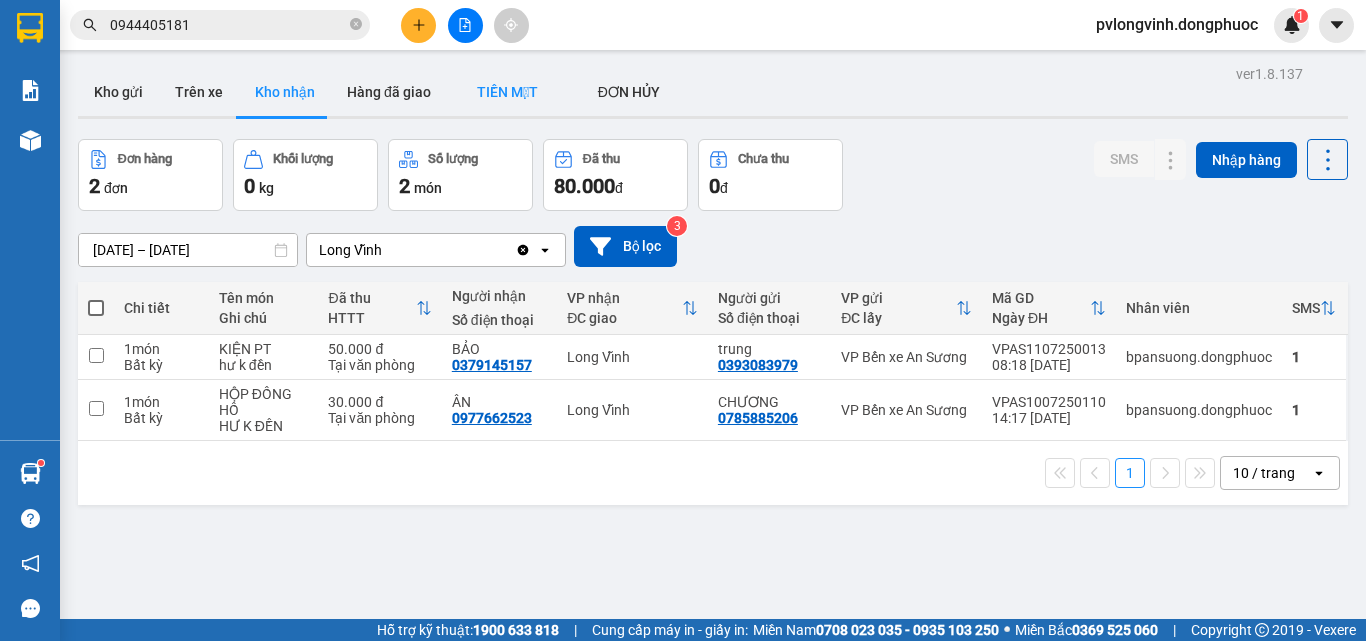 scroll, scrollTop: 0, scrollLeft: 0, axis: both 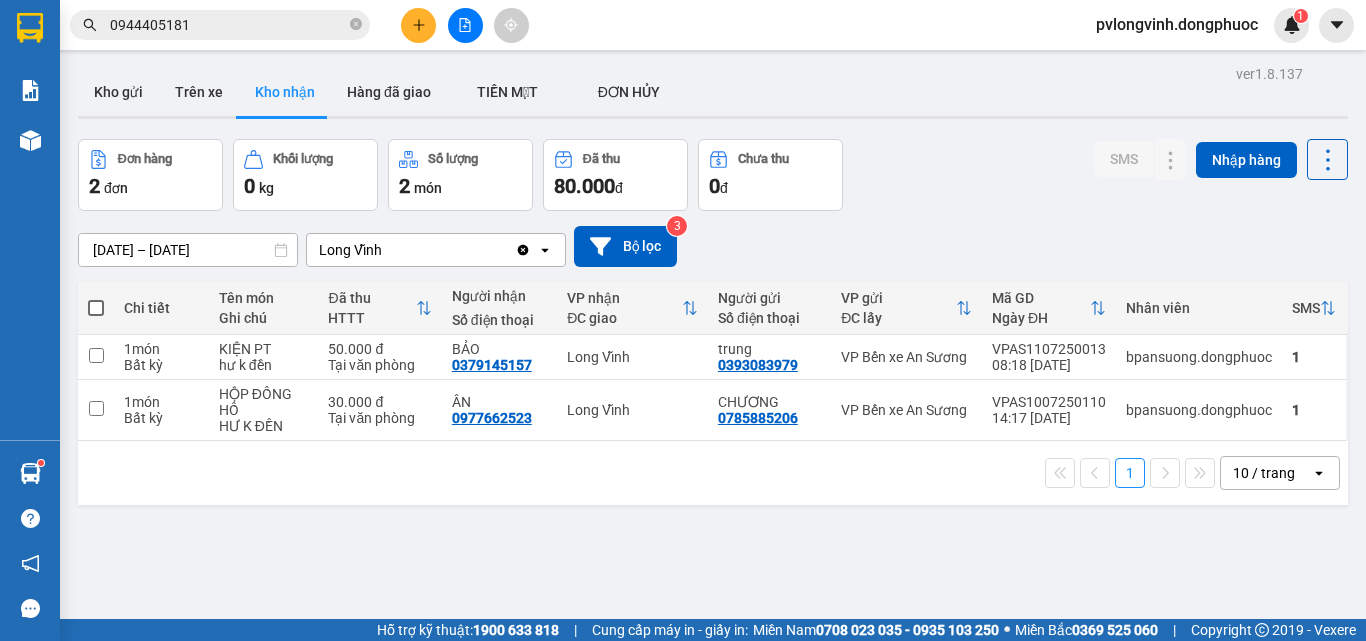 click 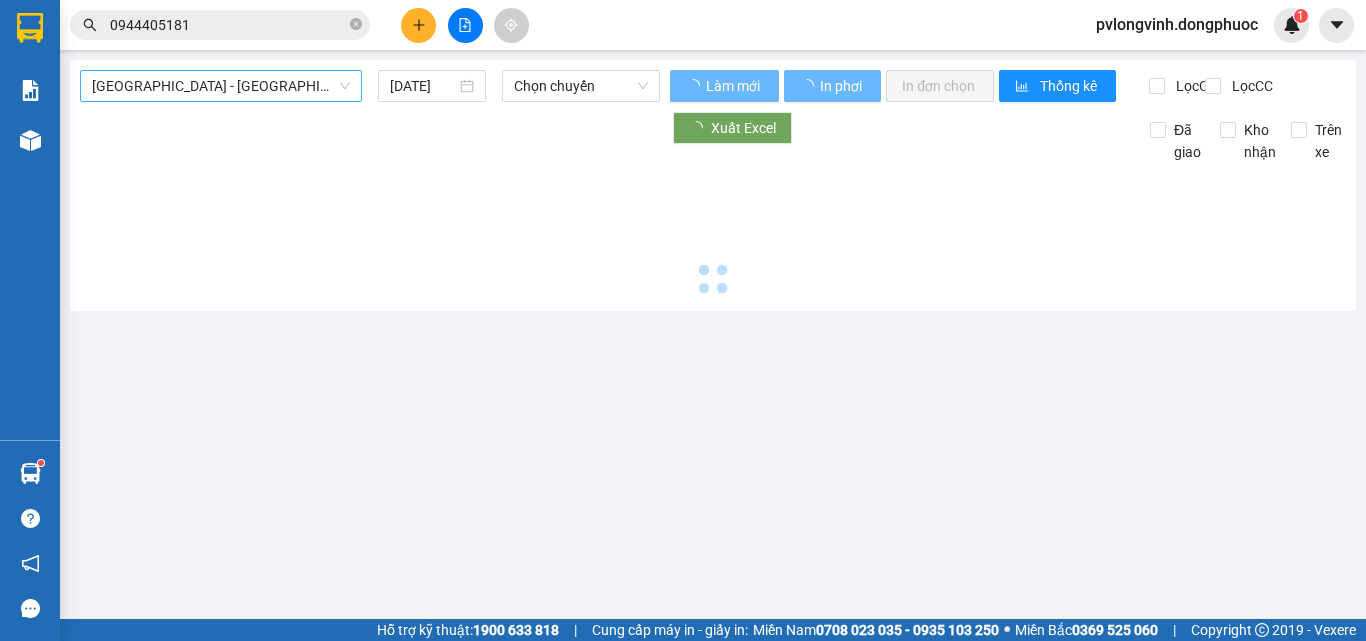 click on "[GEOGRAPHIC_DATA] - [GEOGRAPHIC_DATA] (vip)" at bounding box center (221, 86) 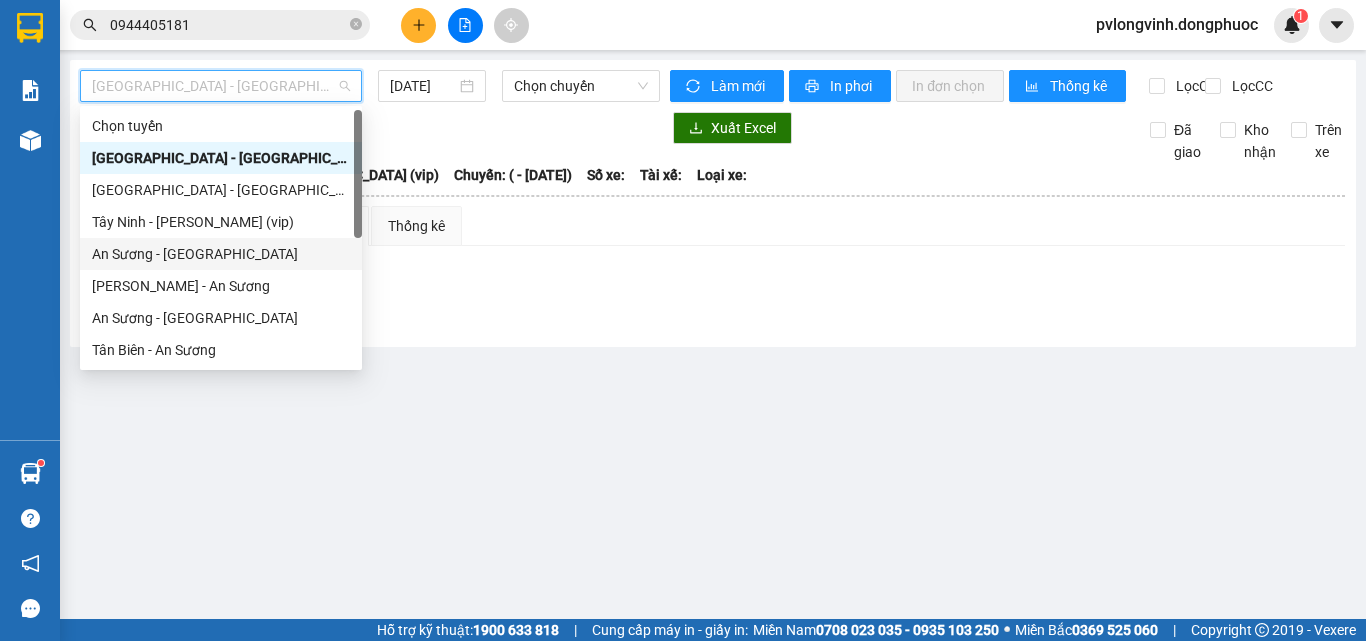 click on "An Sương - [GEOGRAPHIC_DATA]" at bounding box center (221, 254) 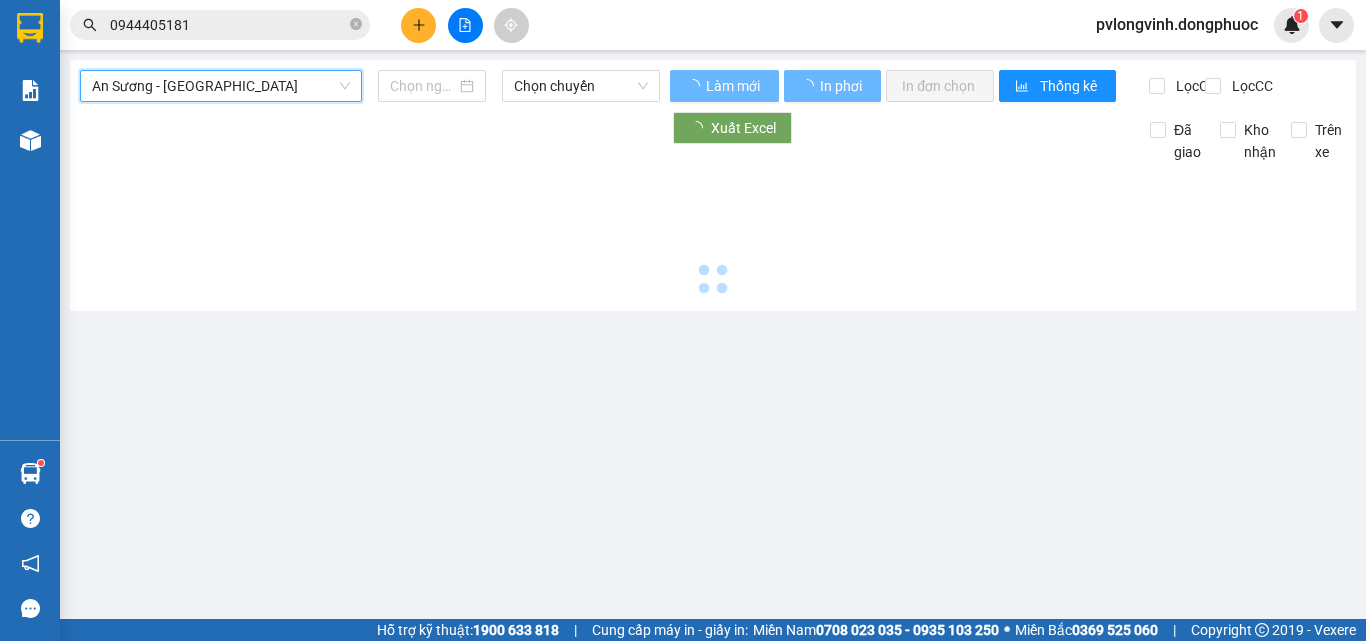 type on "[DATE]" 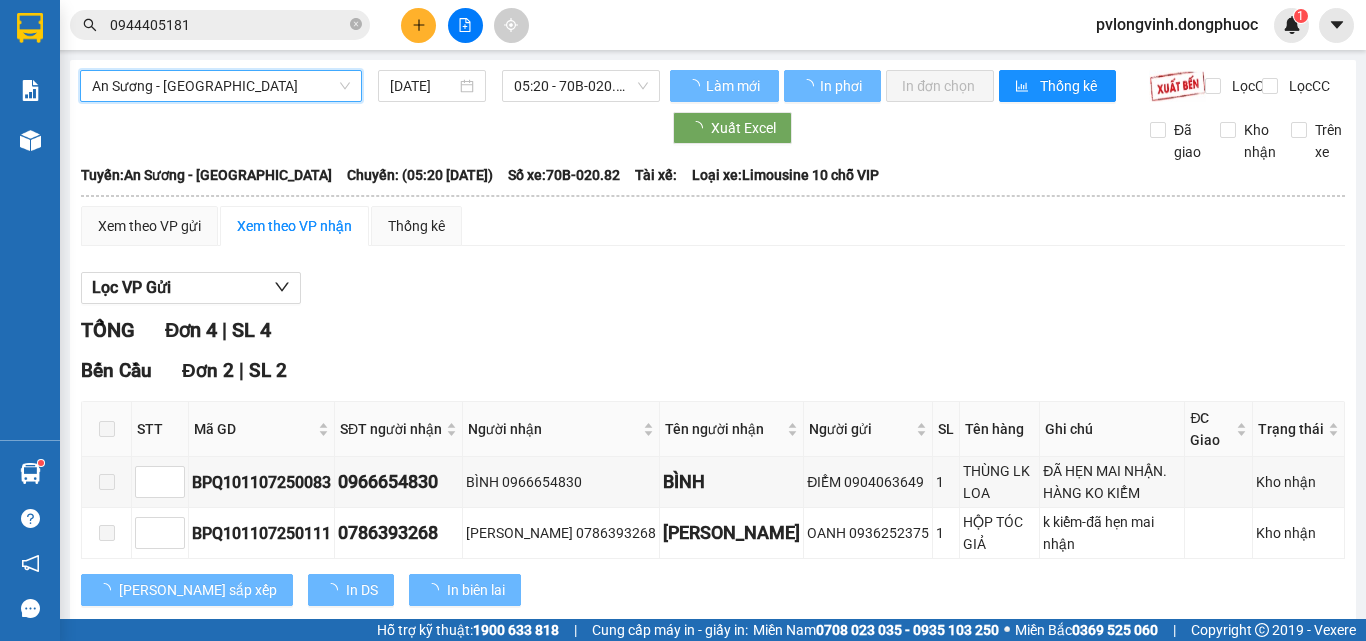 click on "05:20     - 70B-020.82" at bounding box center [581, 86] 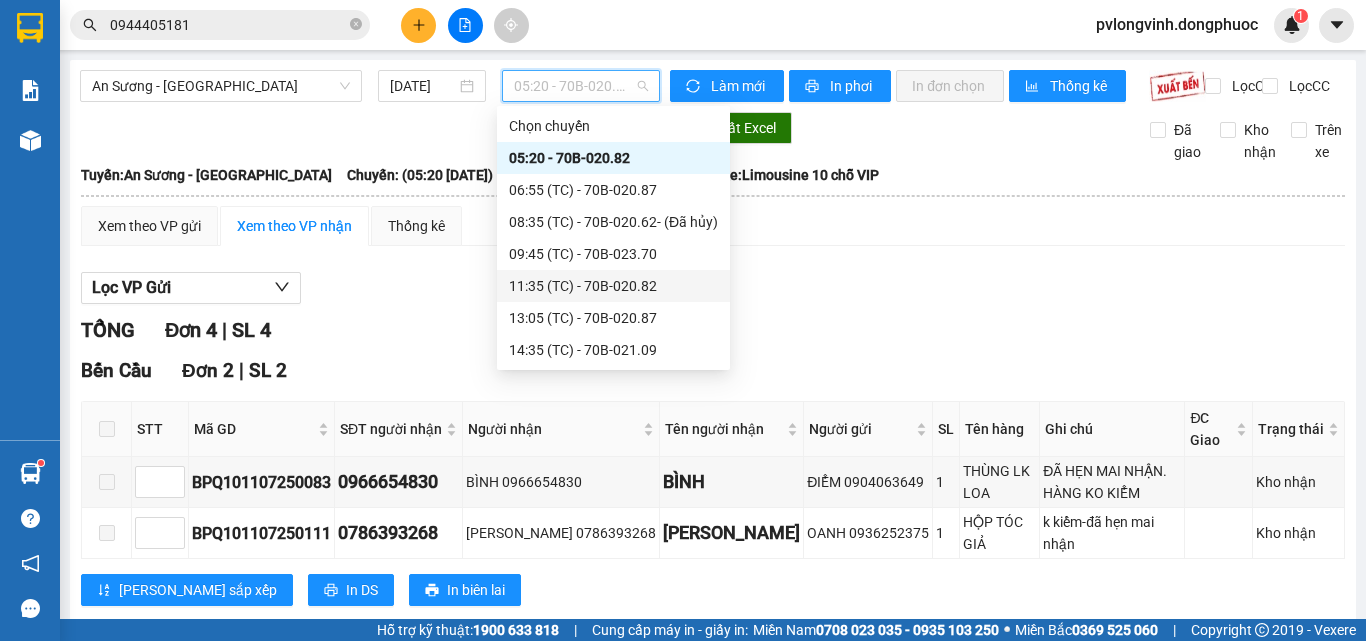 click on "11:35   (TC)   - 70B-020.82" at bounding box center (613, 286) 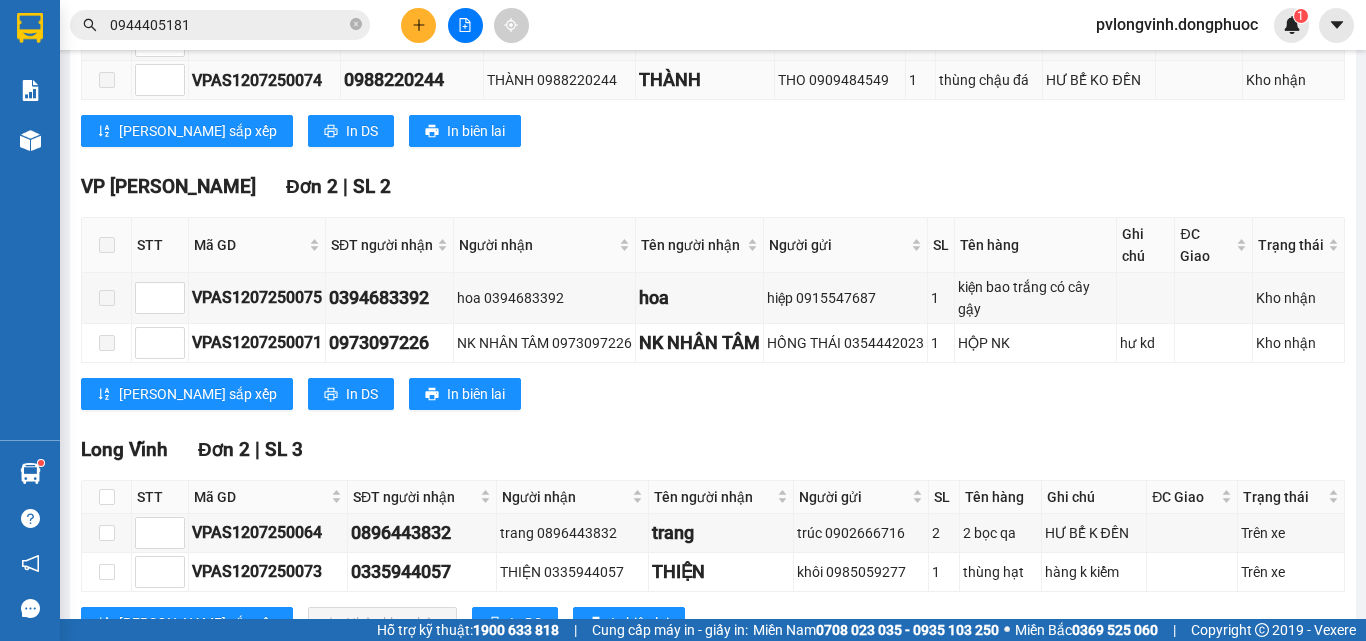 scroll, scrollTop: 813, scrollLeft: 0, axis: vertical 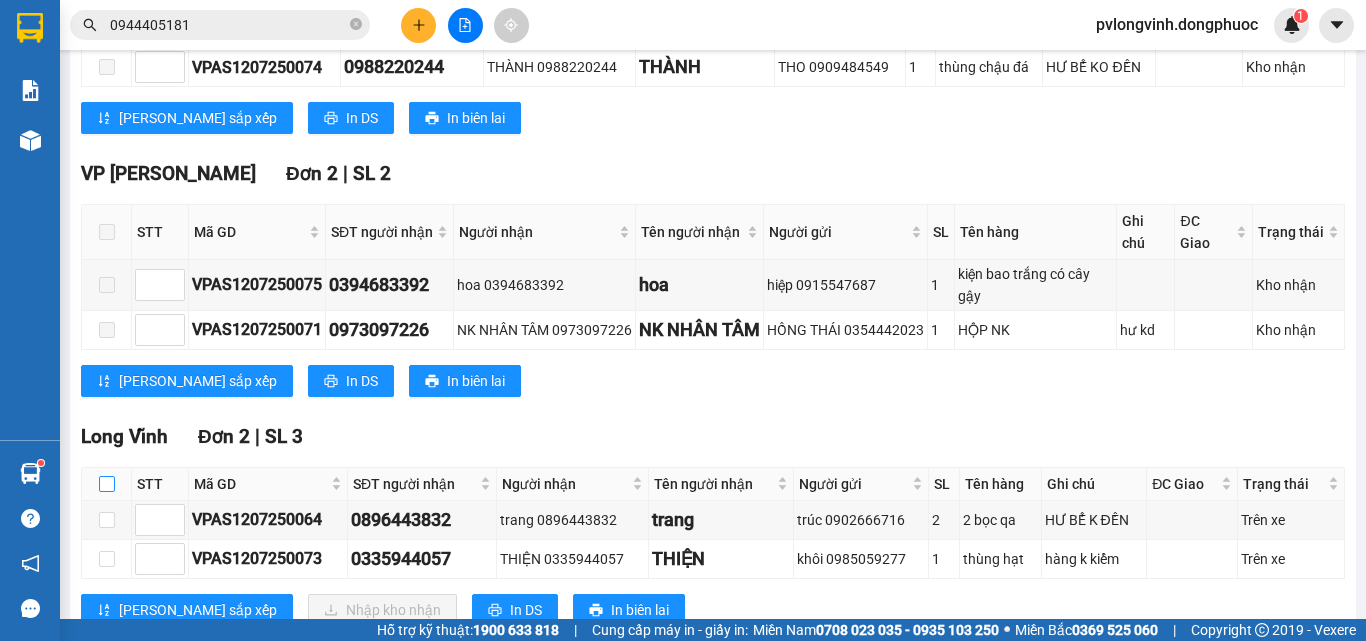 click at bounding box center (107, 484) 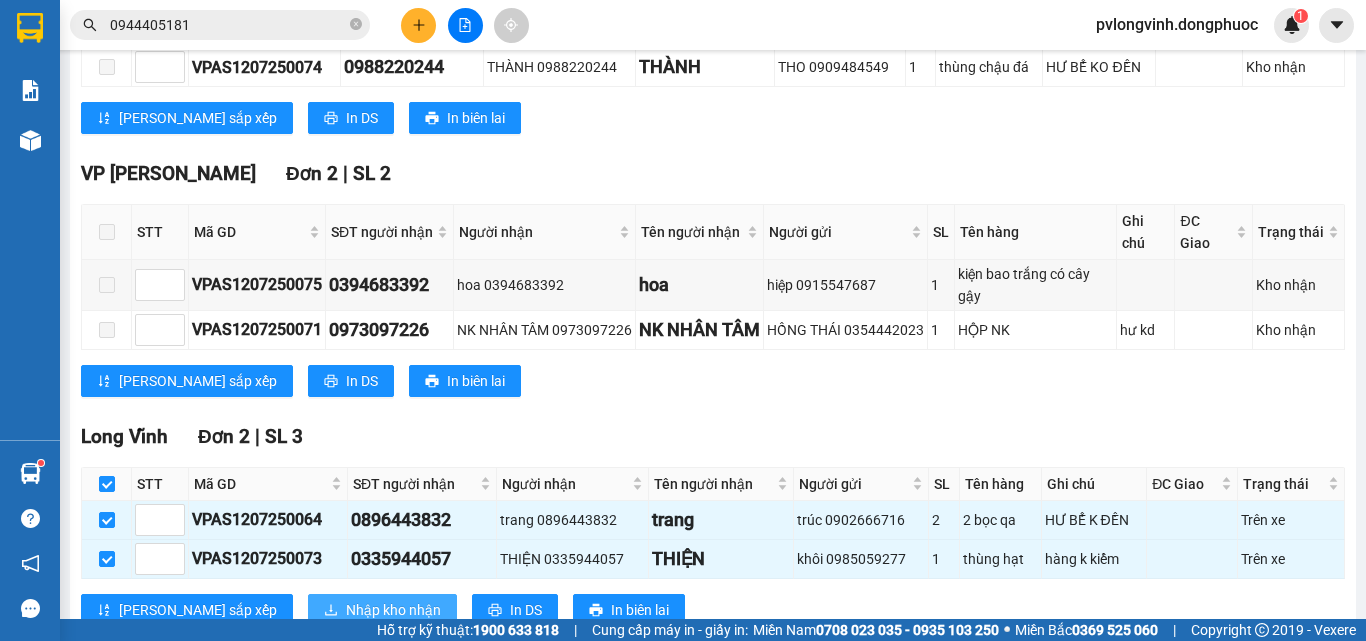 click on "Nhập kho nhận" at bounding box center (382, 610) 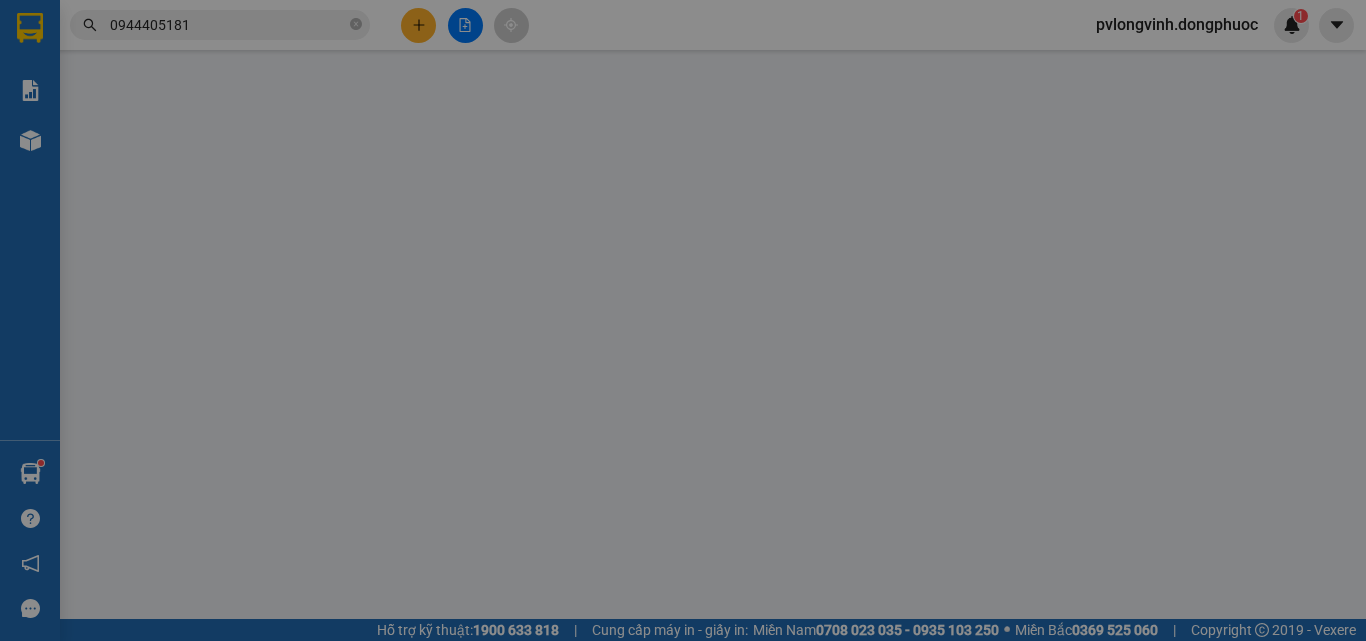 scroll, scrollTop: 0, scrollLeft: 0, axis: both 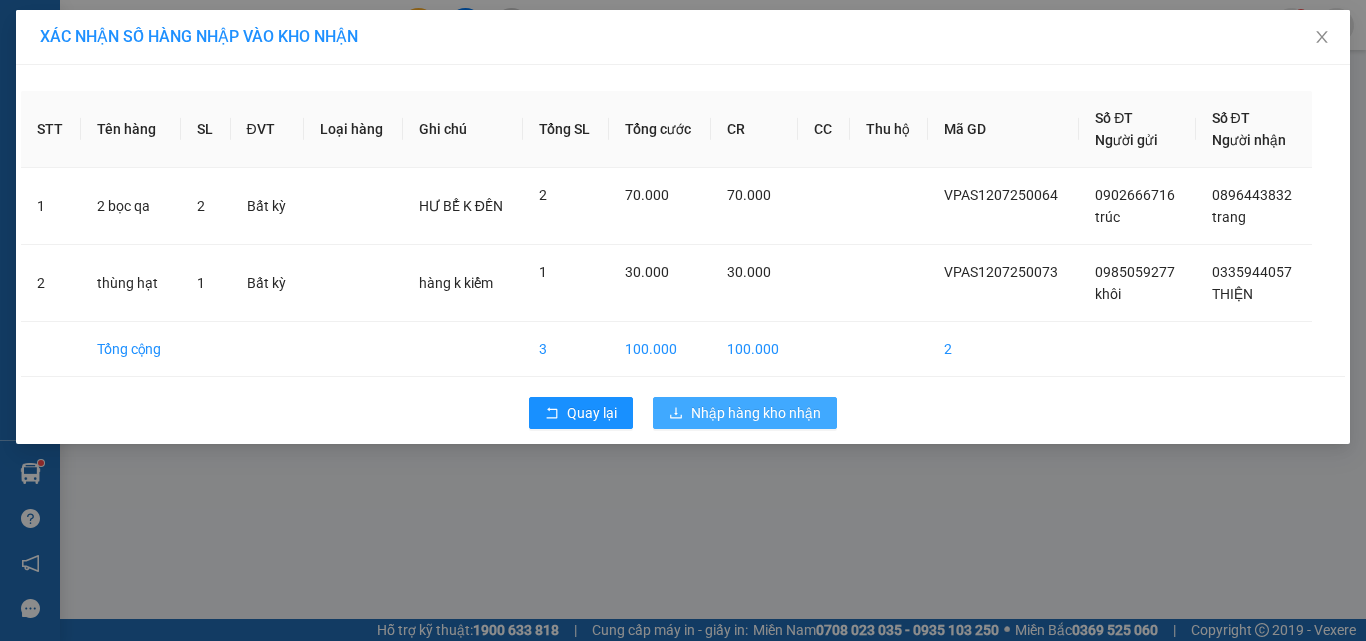 click on "Nhập hàng kho nhận" at bounding box center (756, 413) 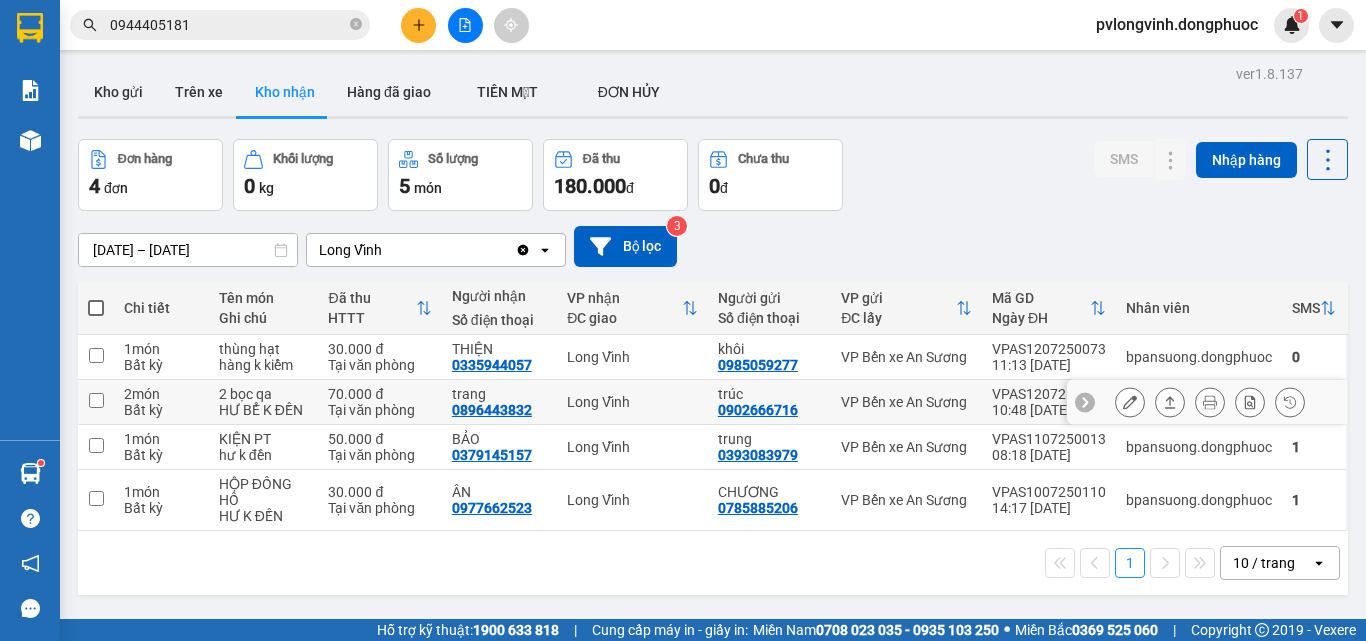 click on "trang 0896443832" at bounding box center [499, 402] 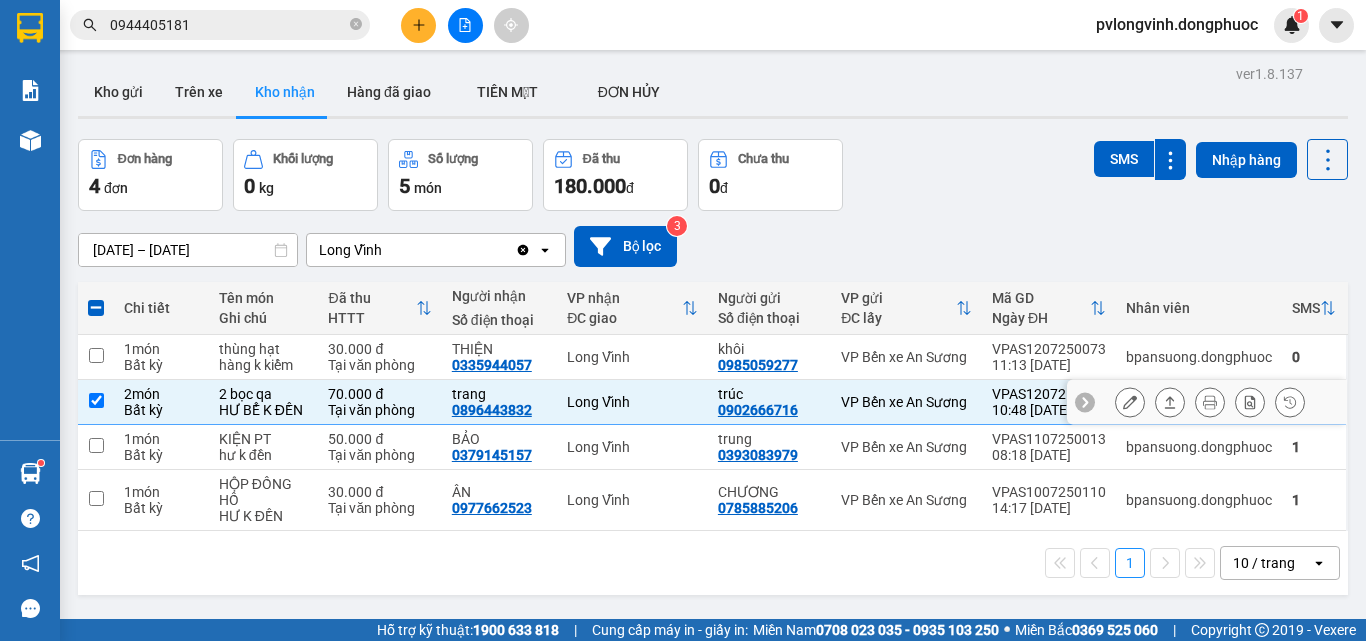 click at bounding box center (96, 400) 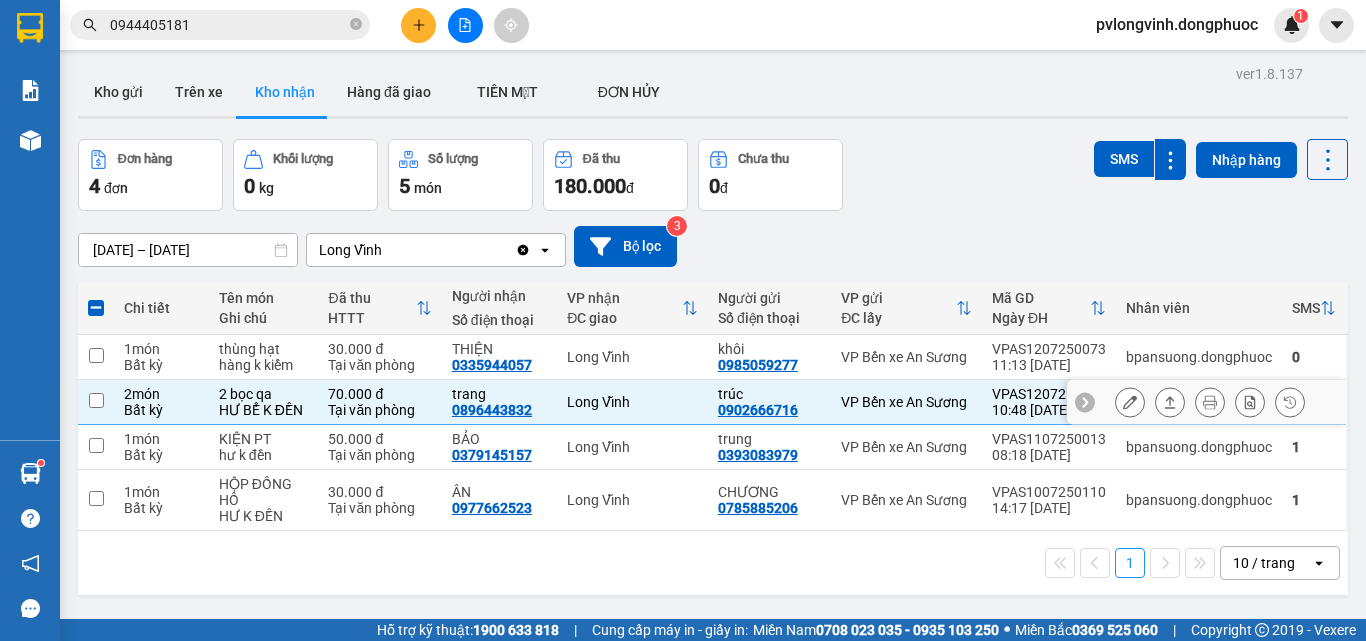 checkbox on "false" 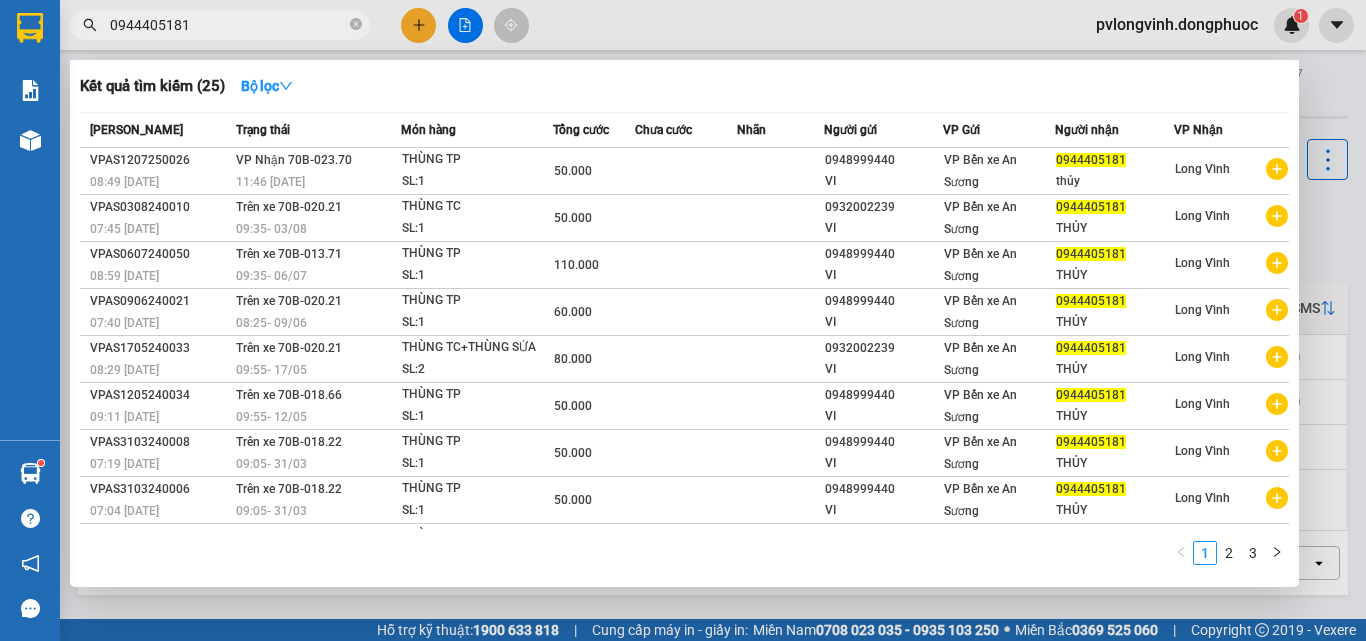 click on "0944405181" at bounding box center (228, 25) 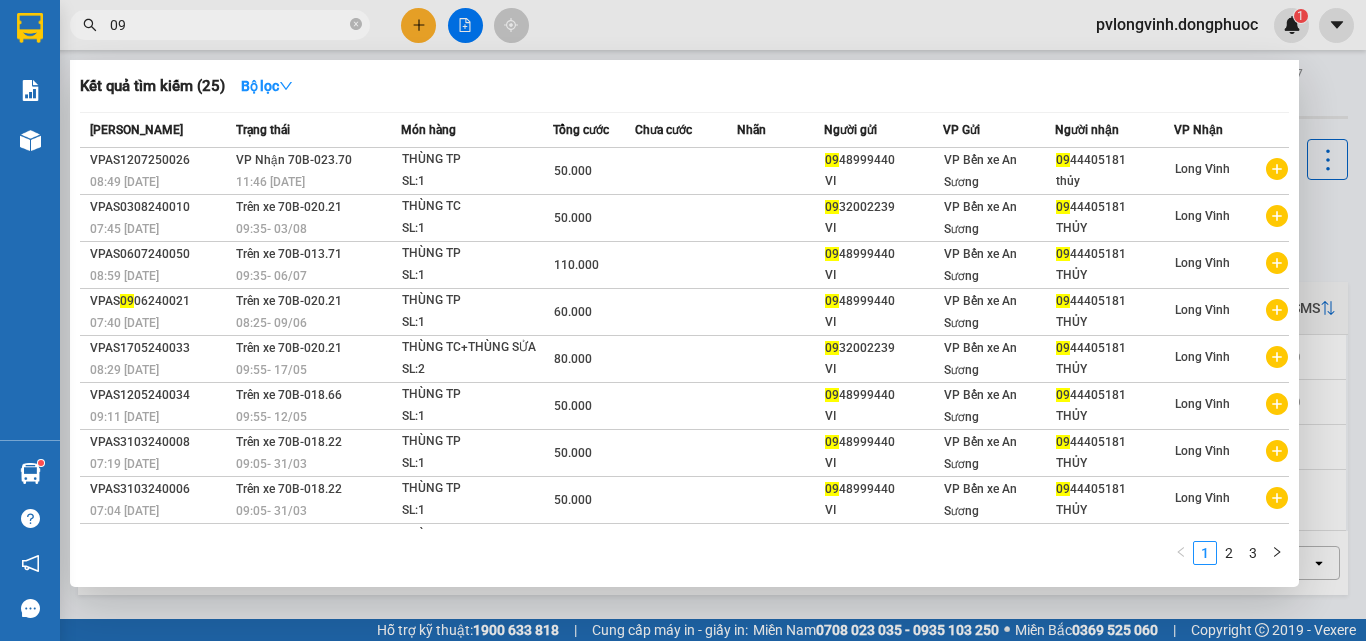 type on "0" 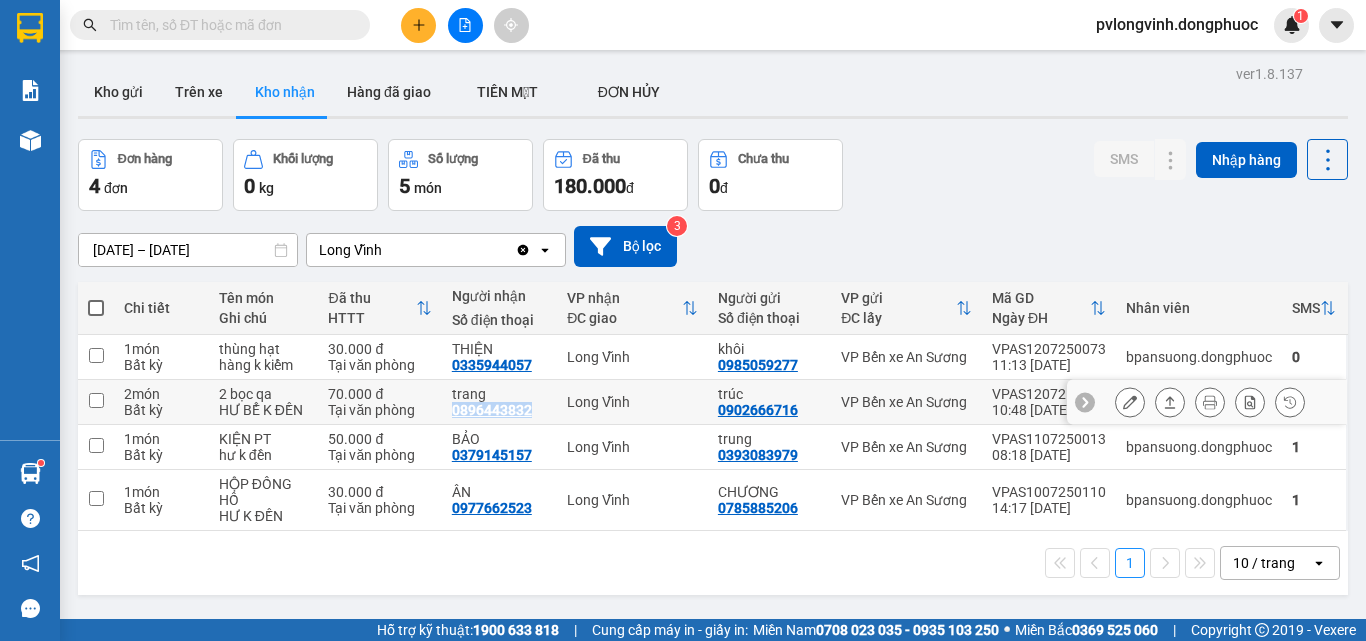 drag, startPoint x: 451, startPoint y: 407, endPoint x: 517, endPoint y: 410, distance: 66.068146 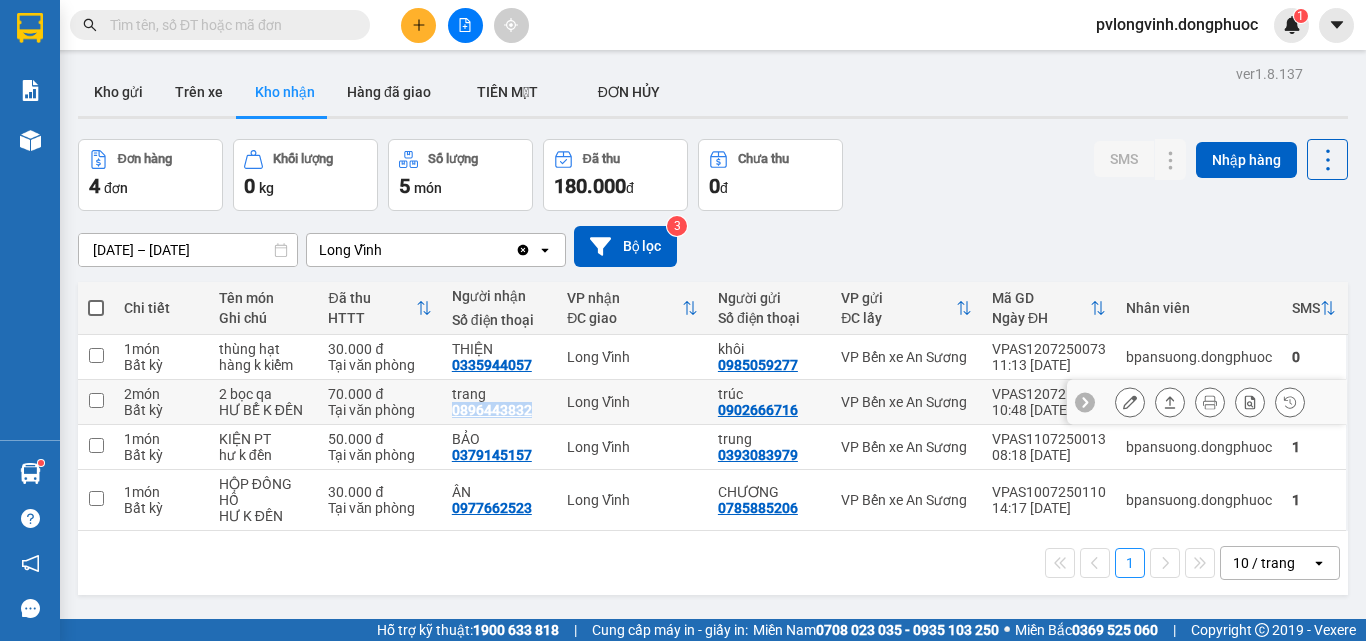 click on "0896443832" at bounding box center [492, 410] 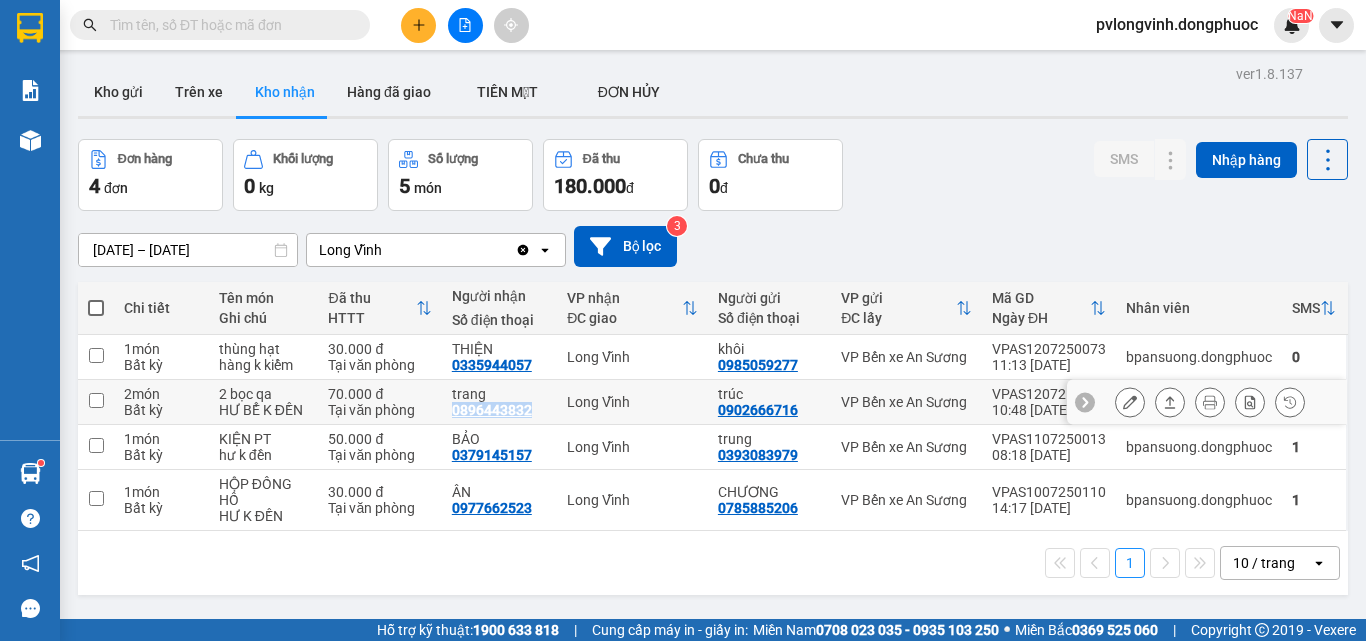 copy on "0896443832" 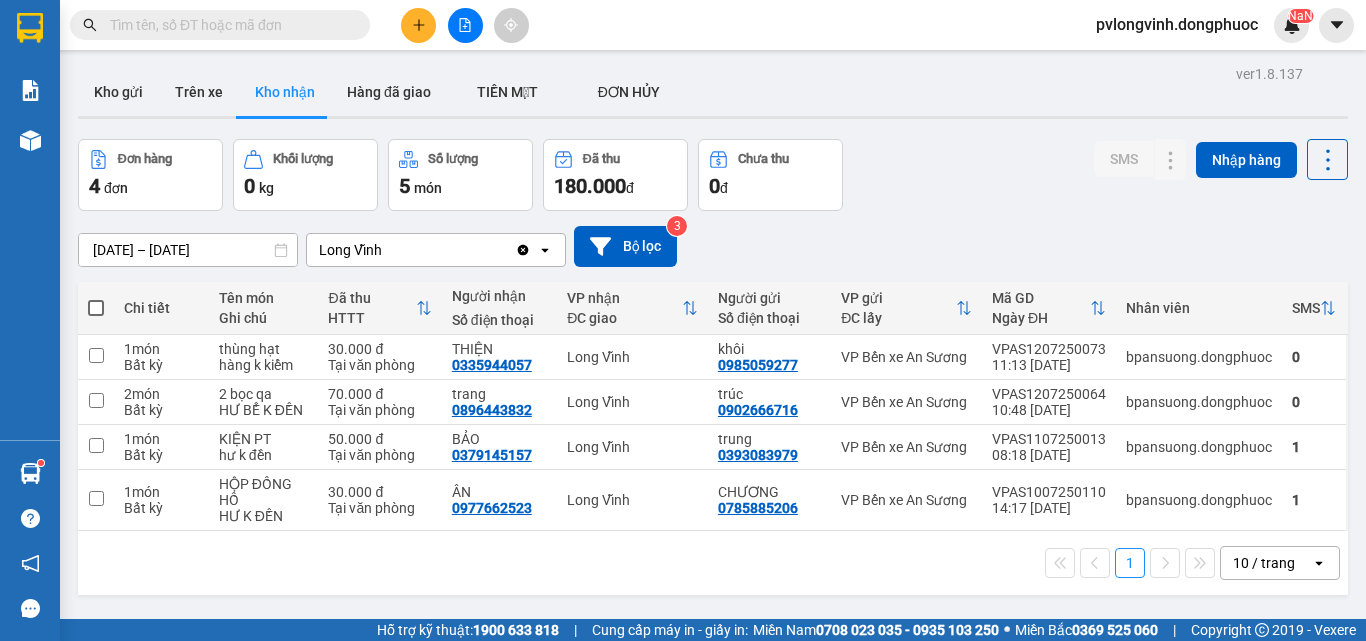 click at bounding box center [220, 25] 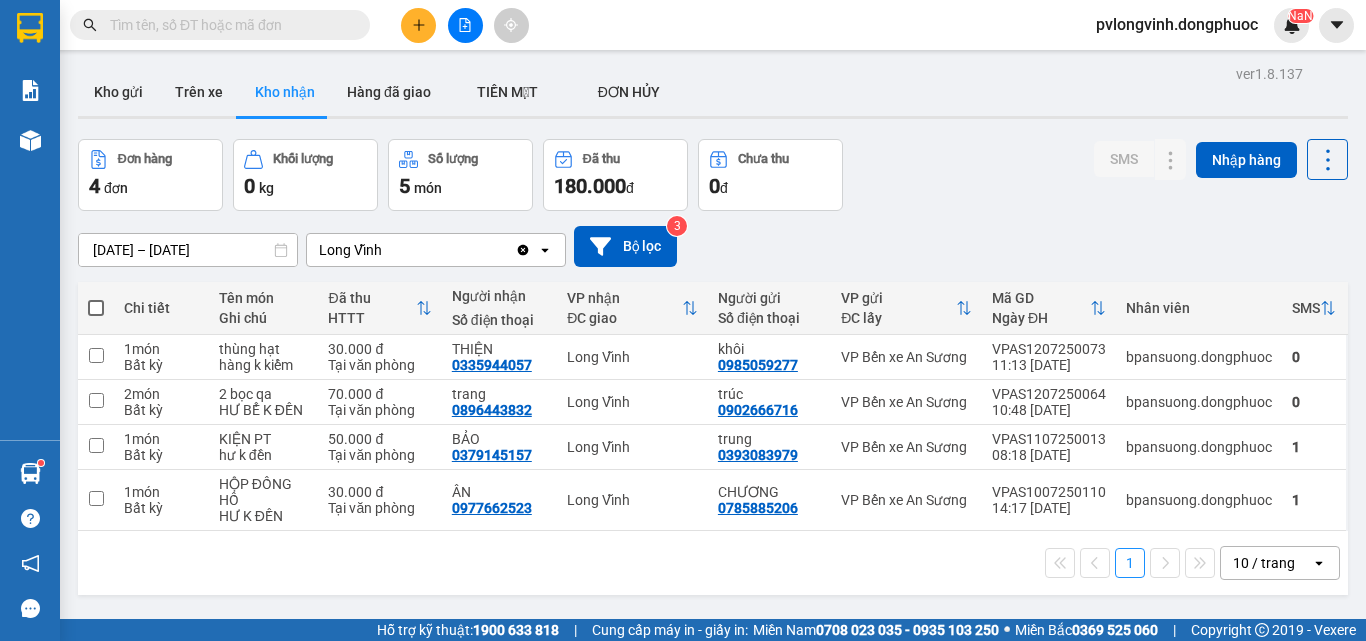 paste on "0896443832" 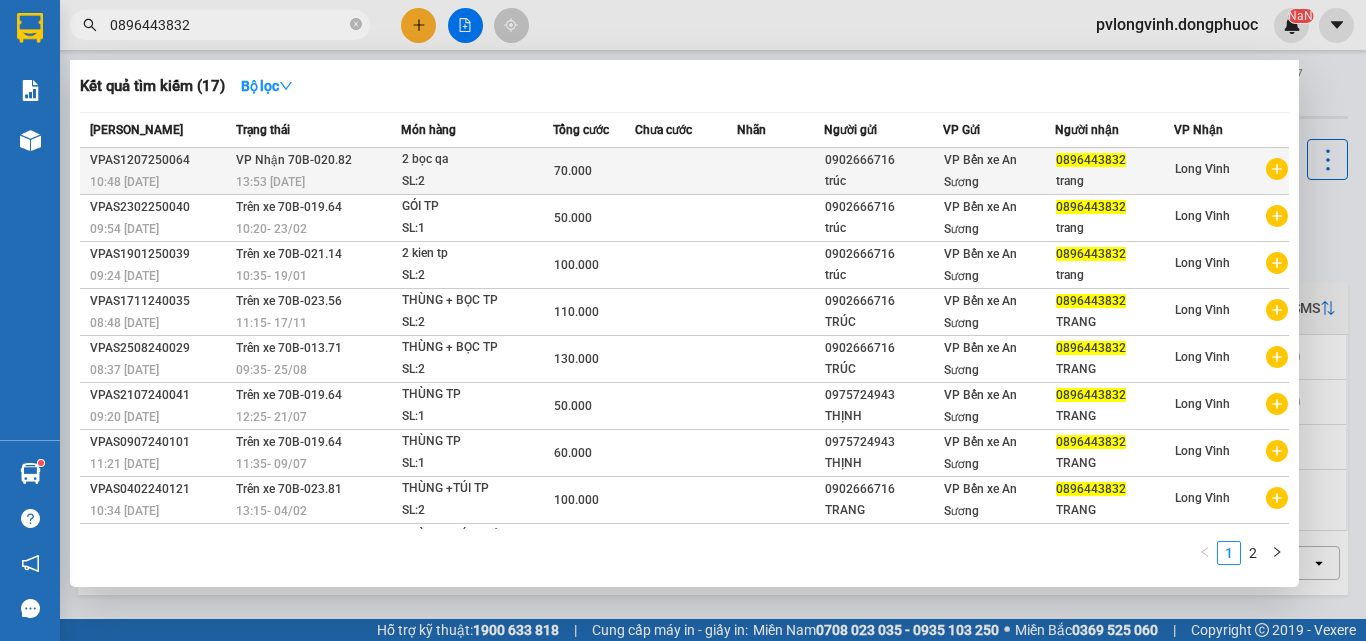 type on "0896443832" 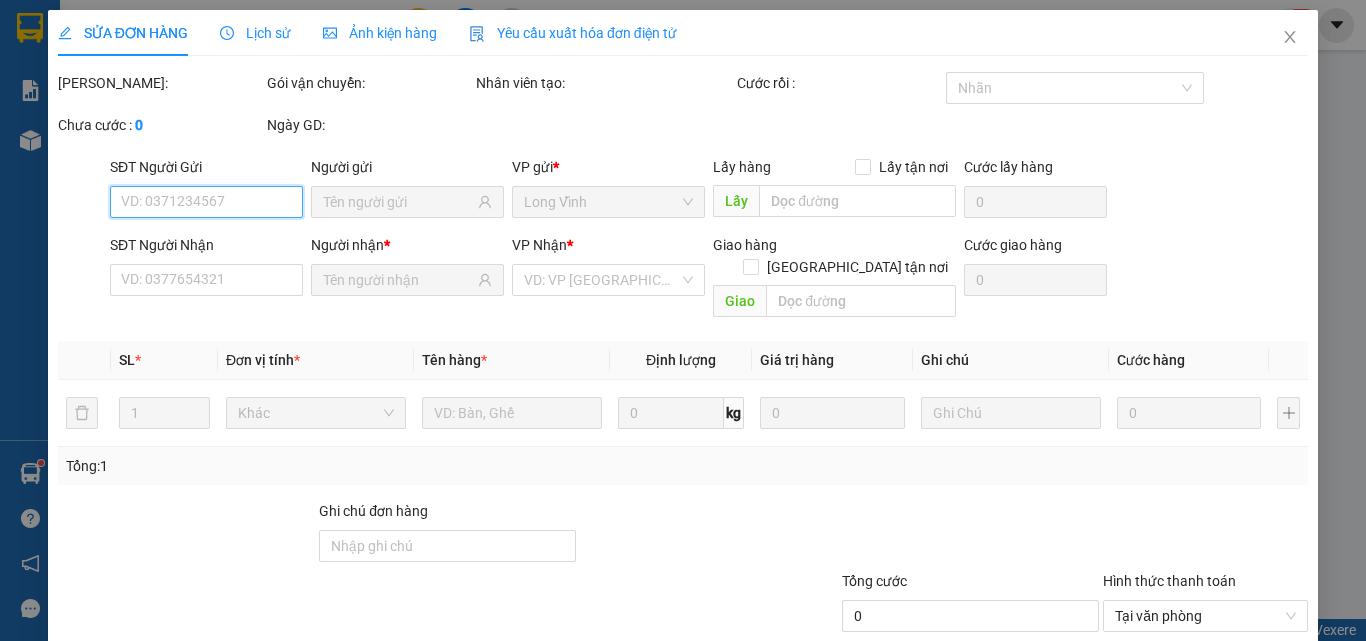 type on "0902666716" 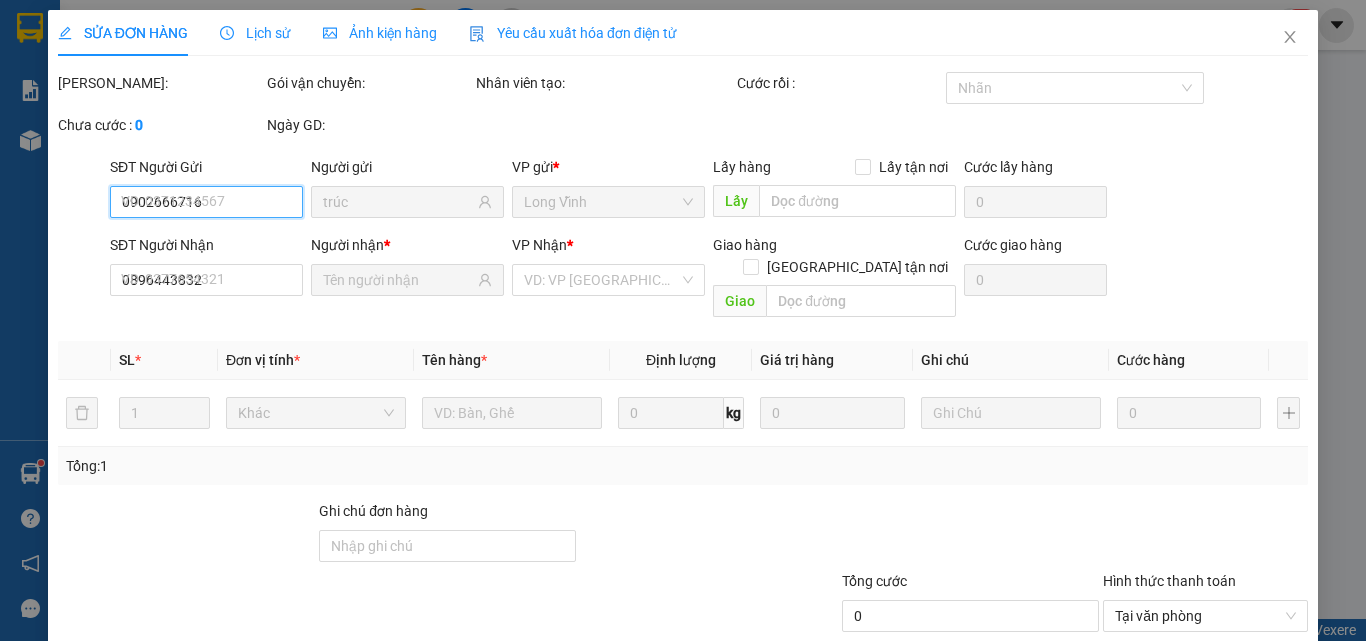 type on "trang" 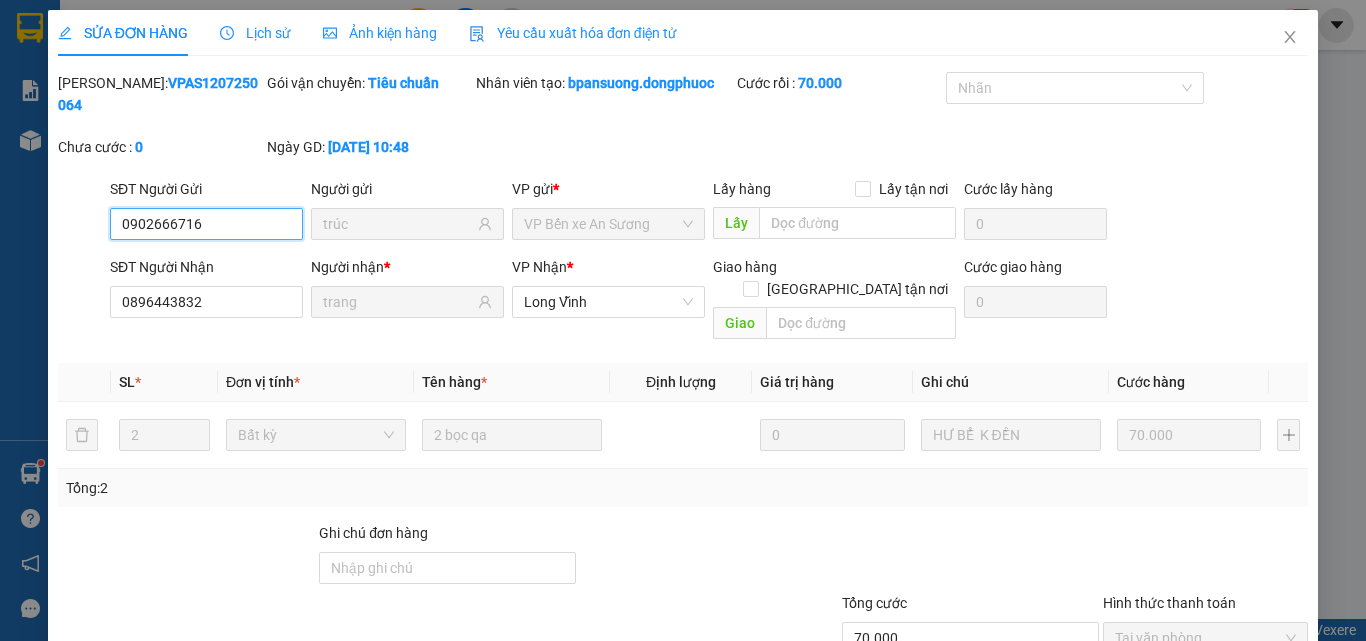 scroll, scrollTop: 103, scrollLeft: 0, axis: vertical 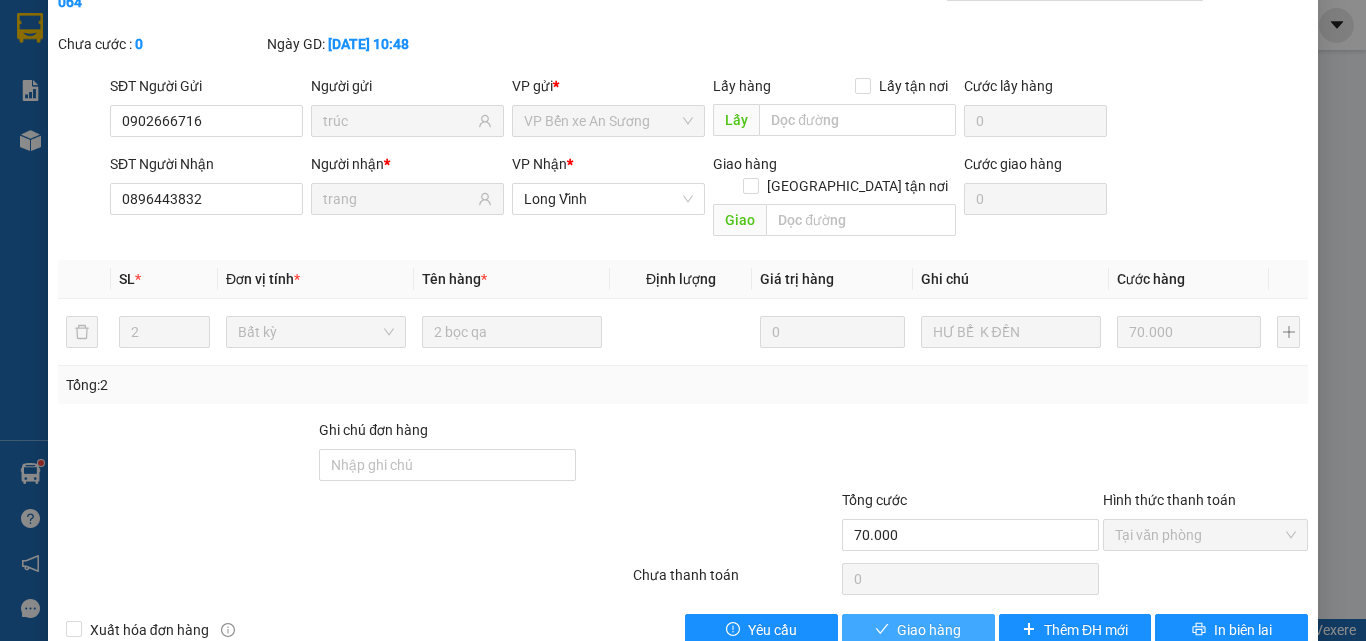 click on "Giao hàng" at bounding box center (929, 630) 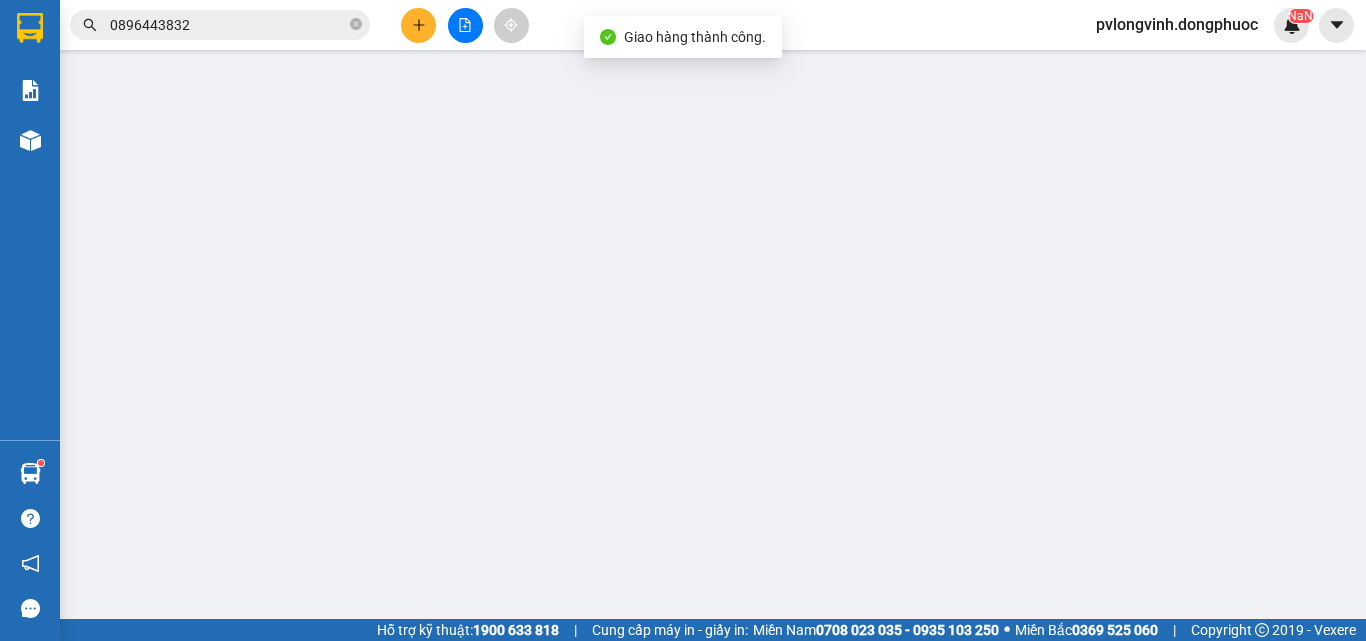 type on "0902666716" 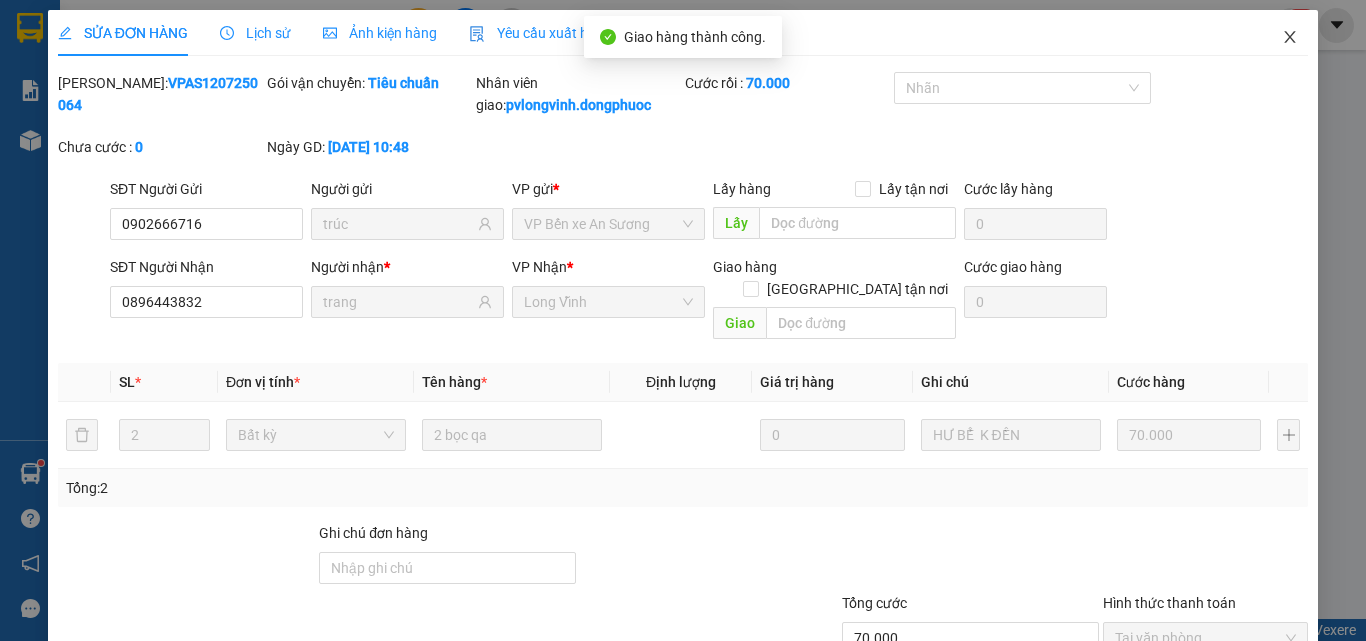 click 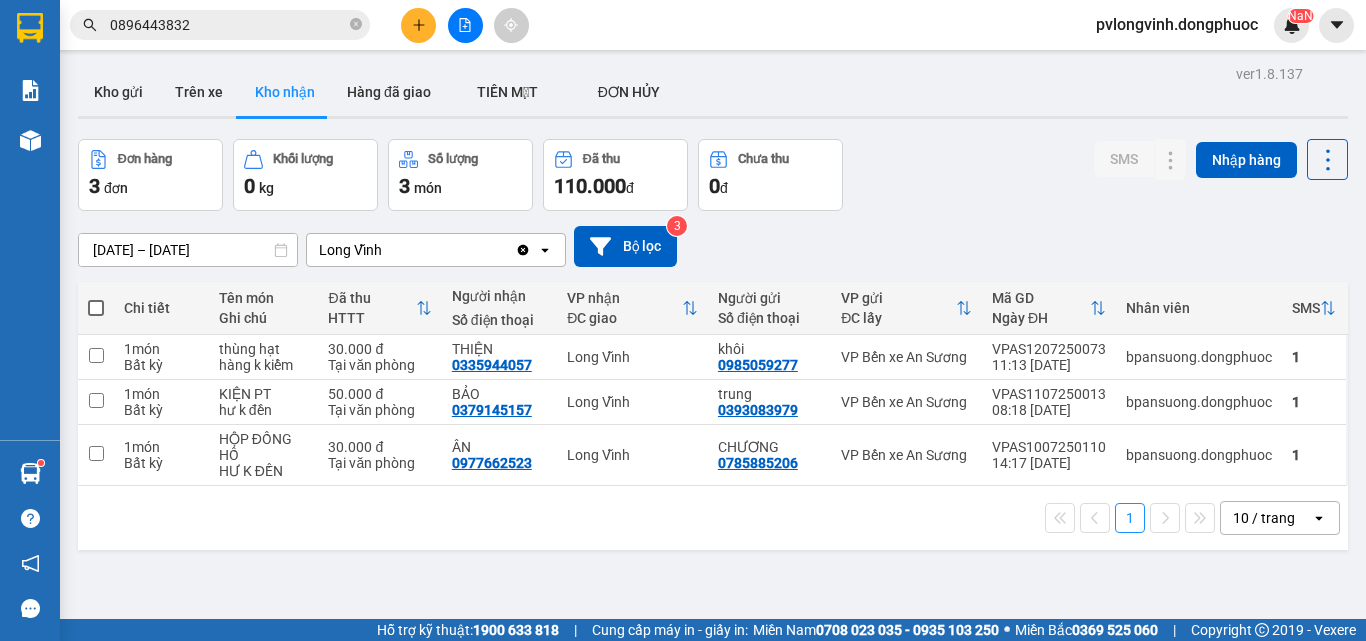 click at bounding box center (465, 25) 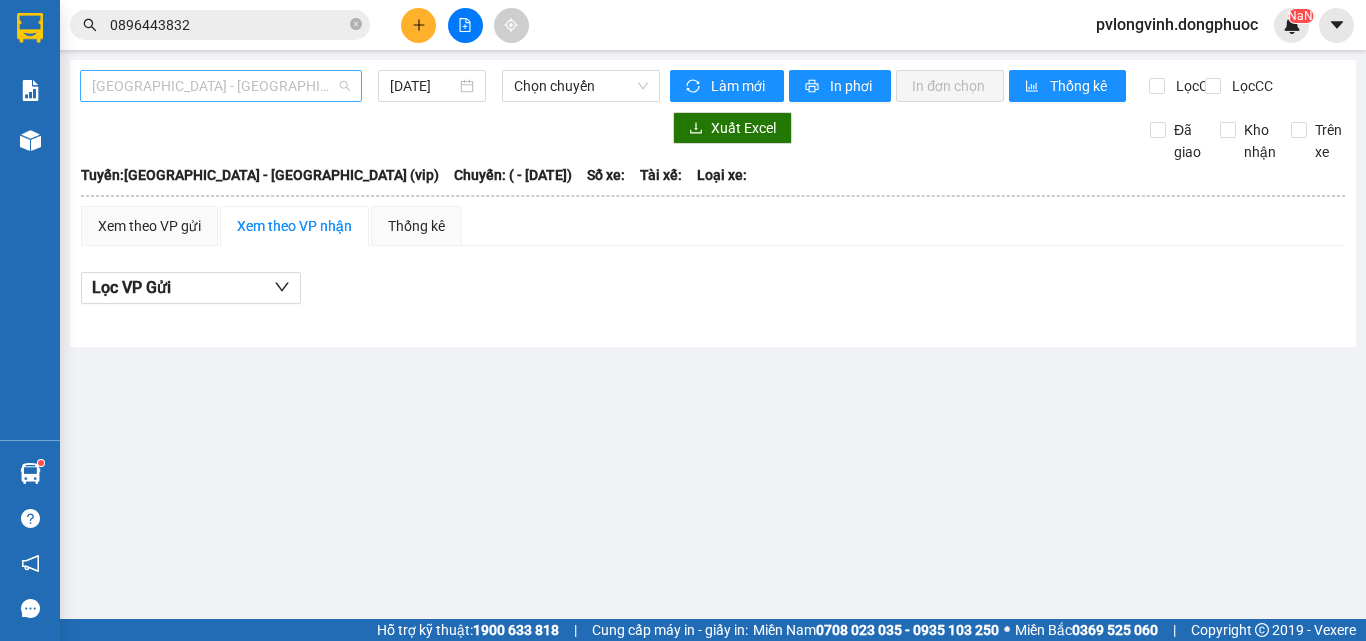 click on "[GEOGRAPHIC_DATA] - [GEOGRAPHIC_DATA] (vip)" at bounding box center (221, 86) 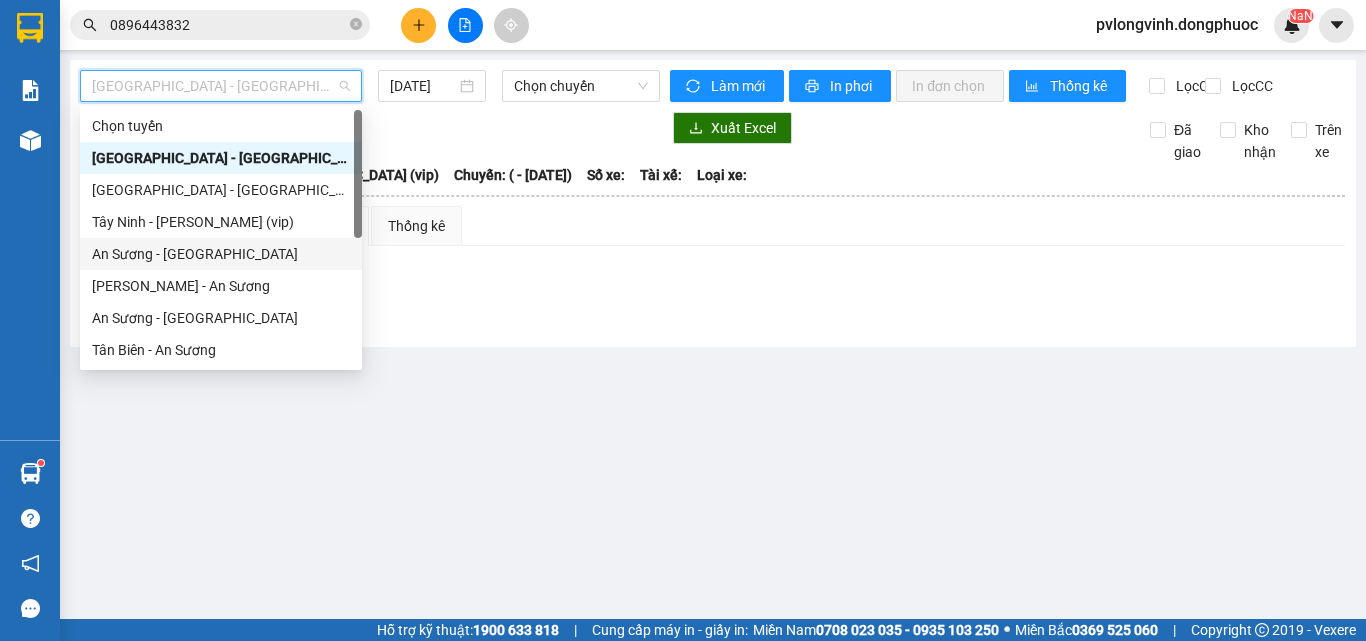 click on "An Sương - [GEOGRAPHIC_DATA]" at bounding box center (221, 254) 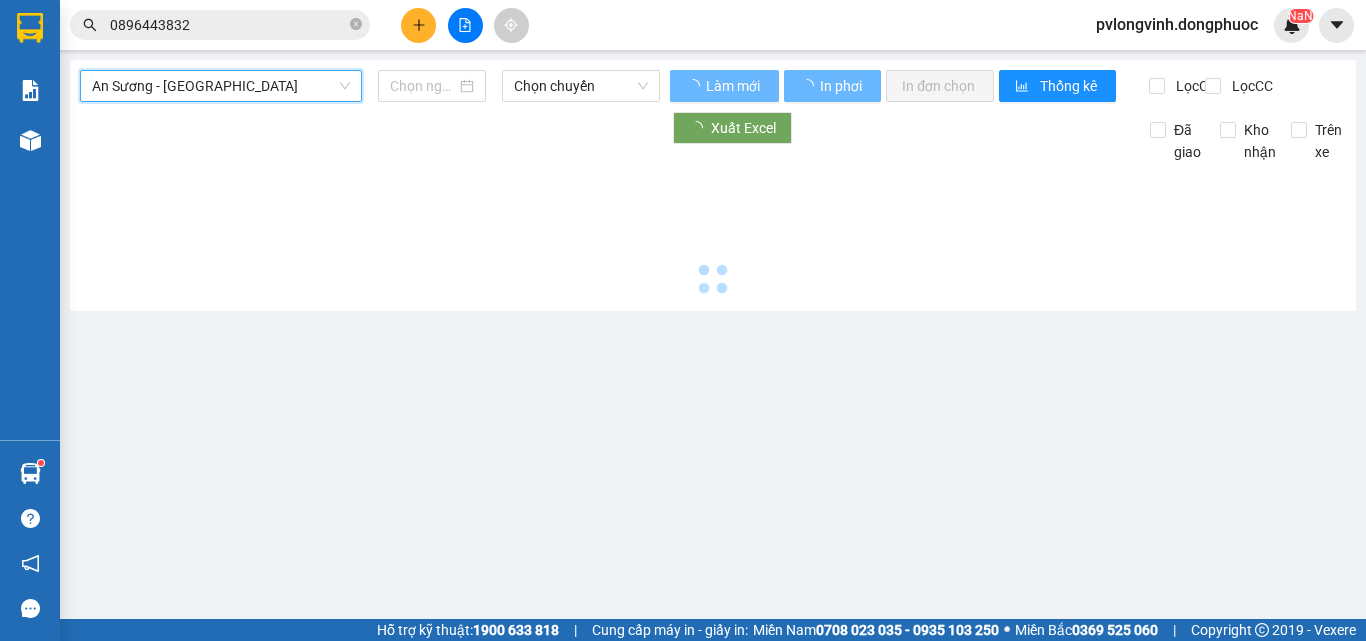type on "[DATE]" 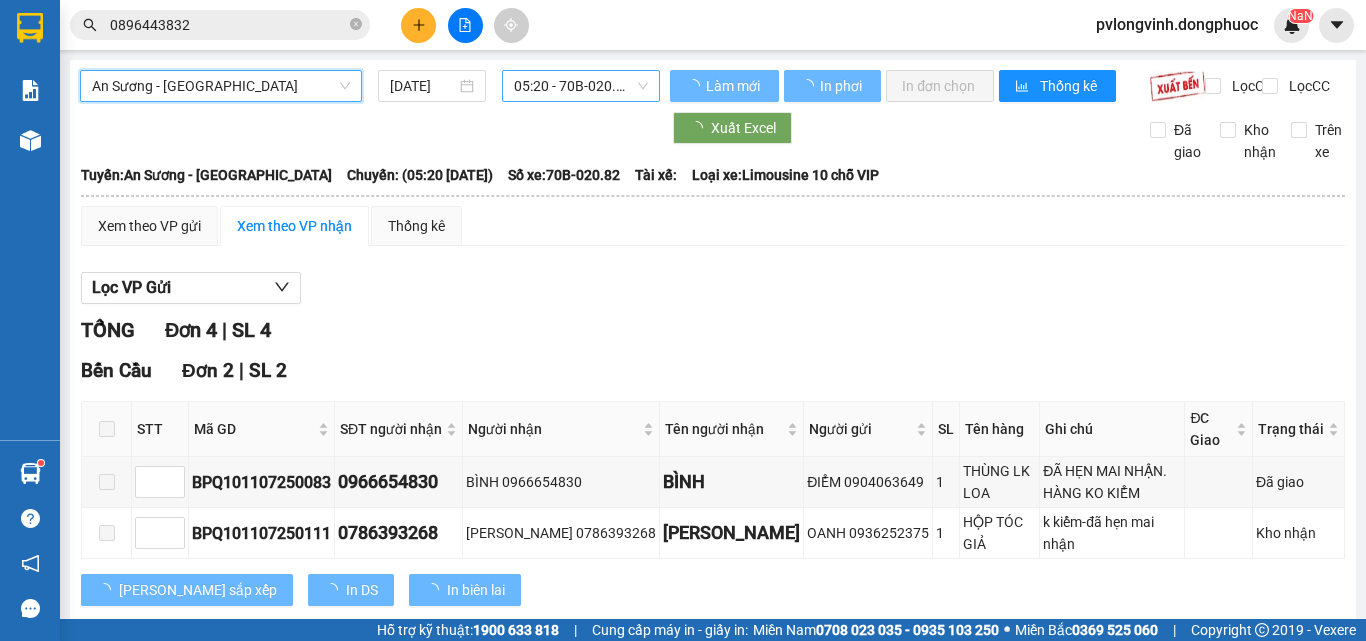 click on "05:20     - 70B-020.82" at bounding box center [581, 86] 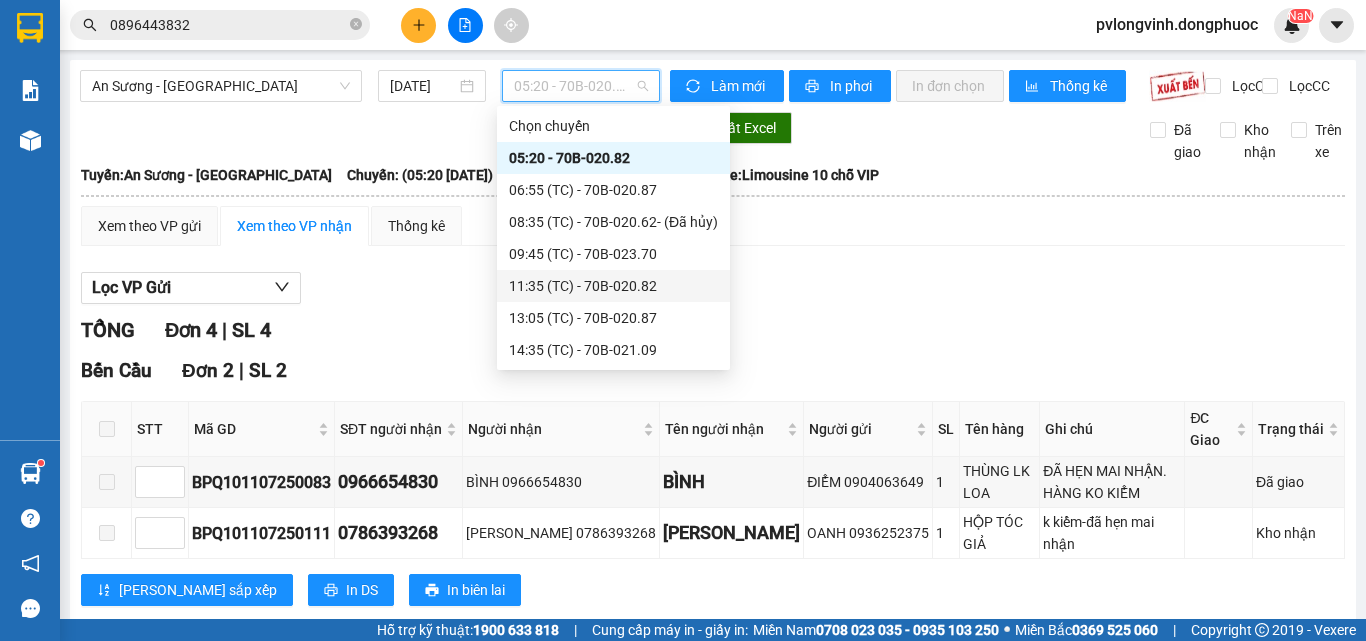 click on "11:35   (TC)   - 70B-020.82" at bounding box center [613, 286] 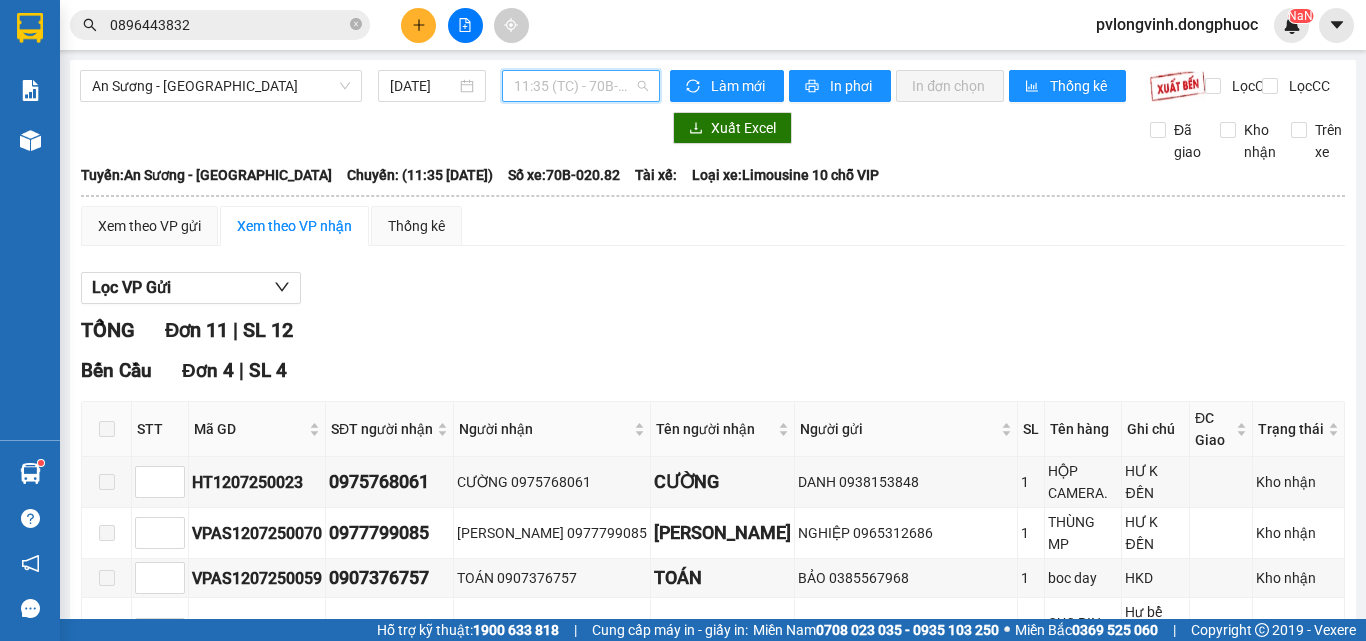 click on "11:35   (TC)   - 70B-020.82" at bounding box center [581, 86] 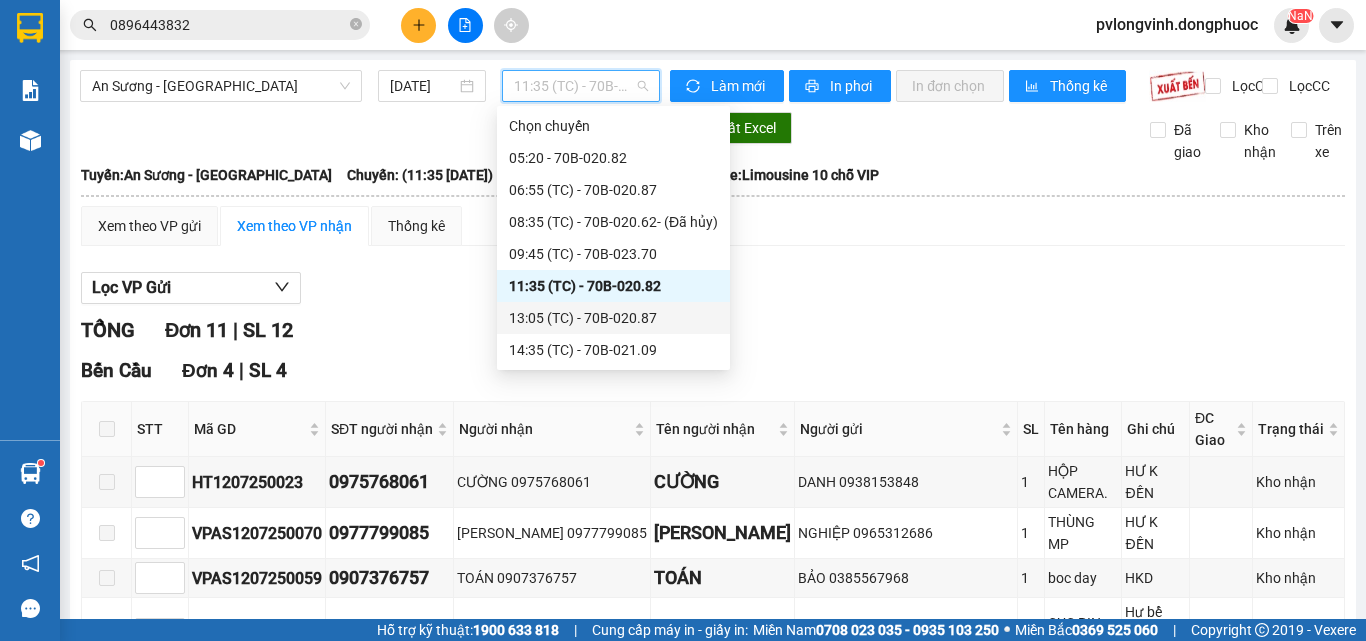 click on "13:05   (TC)   - 70B-020.87" at bounding box center (613, 318) 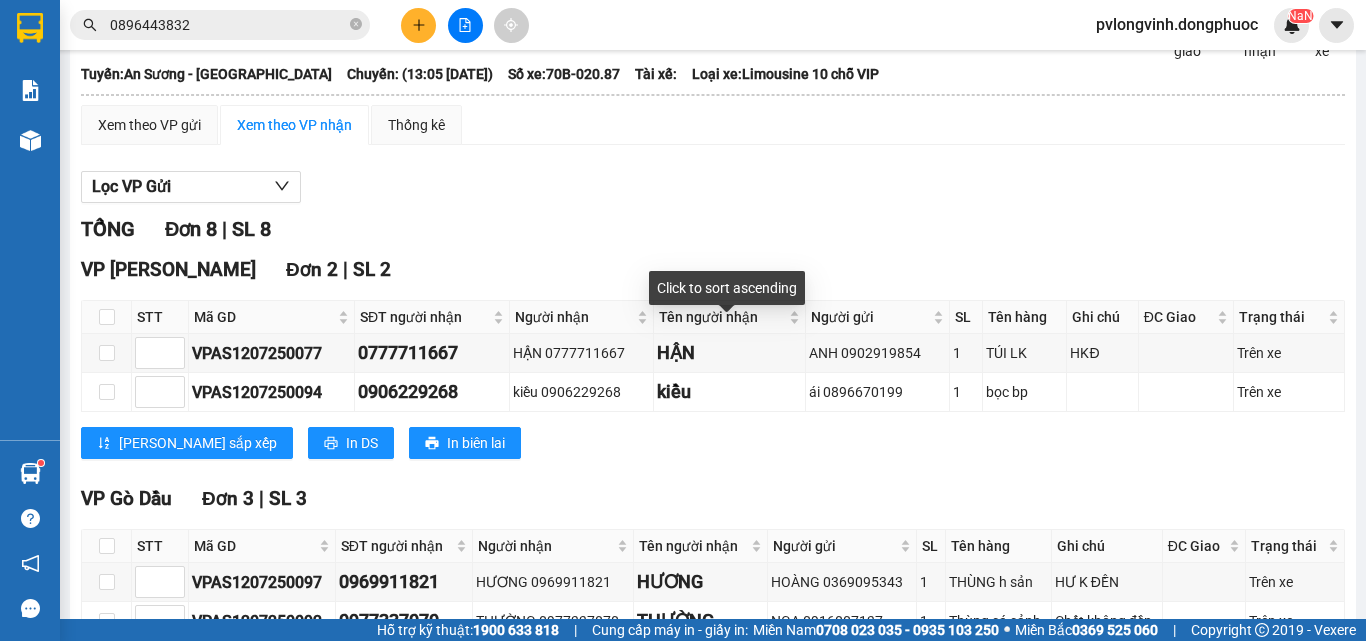 scroll, scrollTop: 0, scrollLeft: 0, axis: both 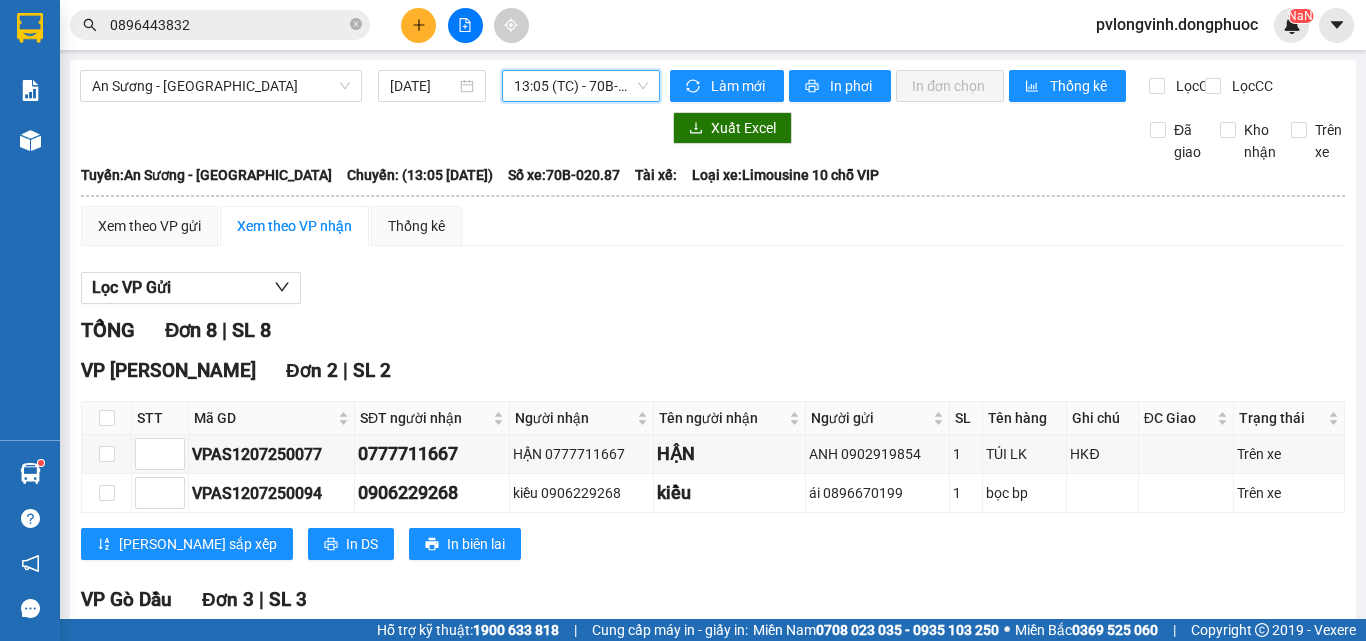 click on "13:05   (TC)   - 70B-020.87" at bounding box center (581, 86) 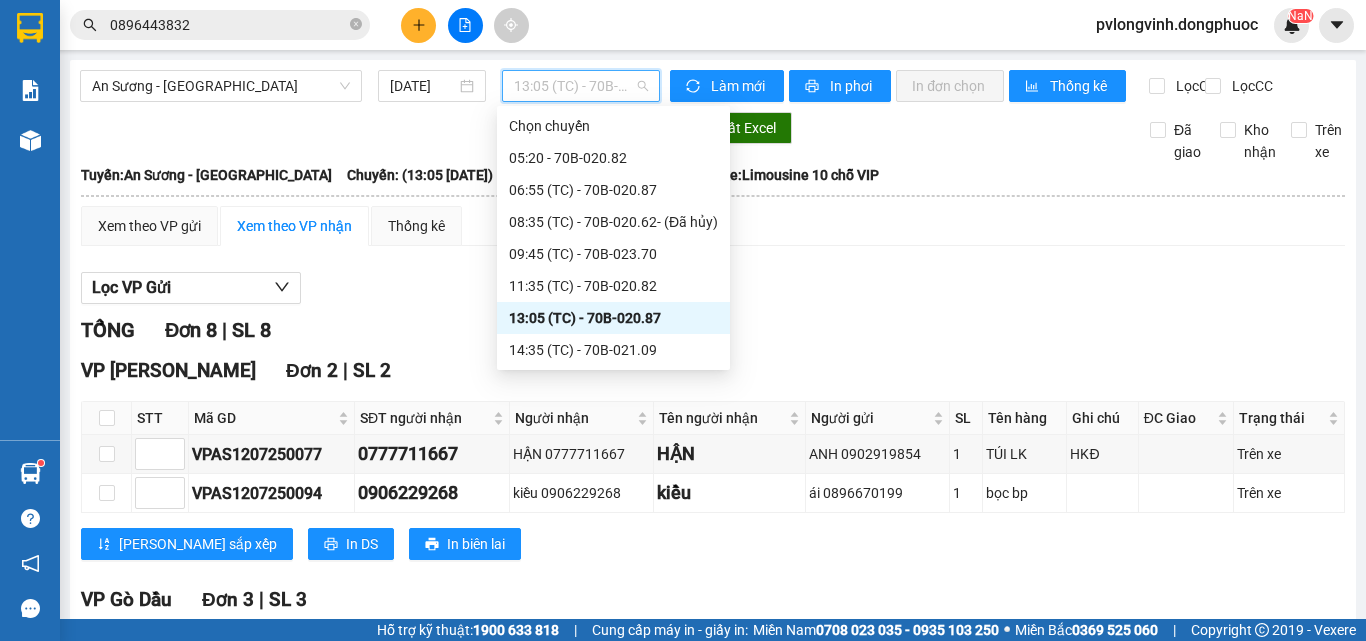 scroll, scrollTop: 96, scrollLeft: 0, axis: vertical 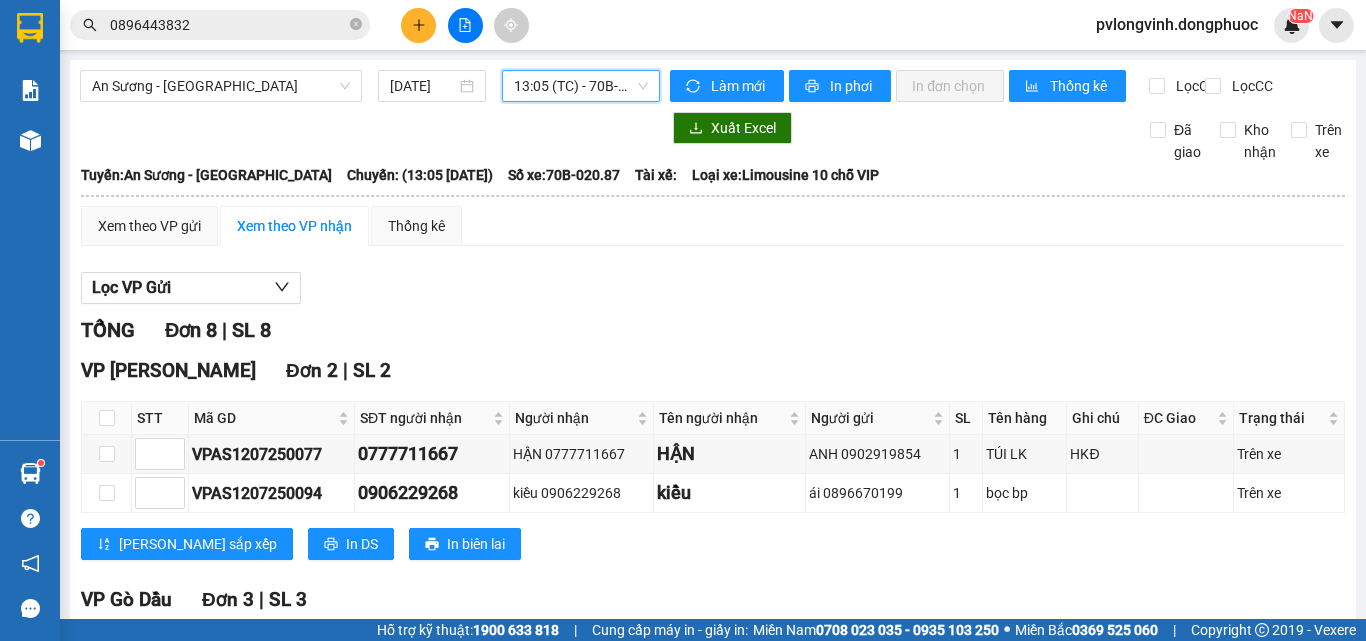 click on "13:05   (TC)   - 70B-020.87" at bounding box center [581, 86] 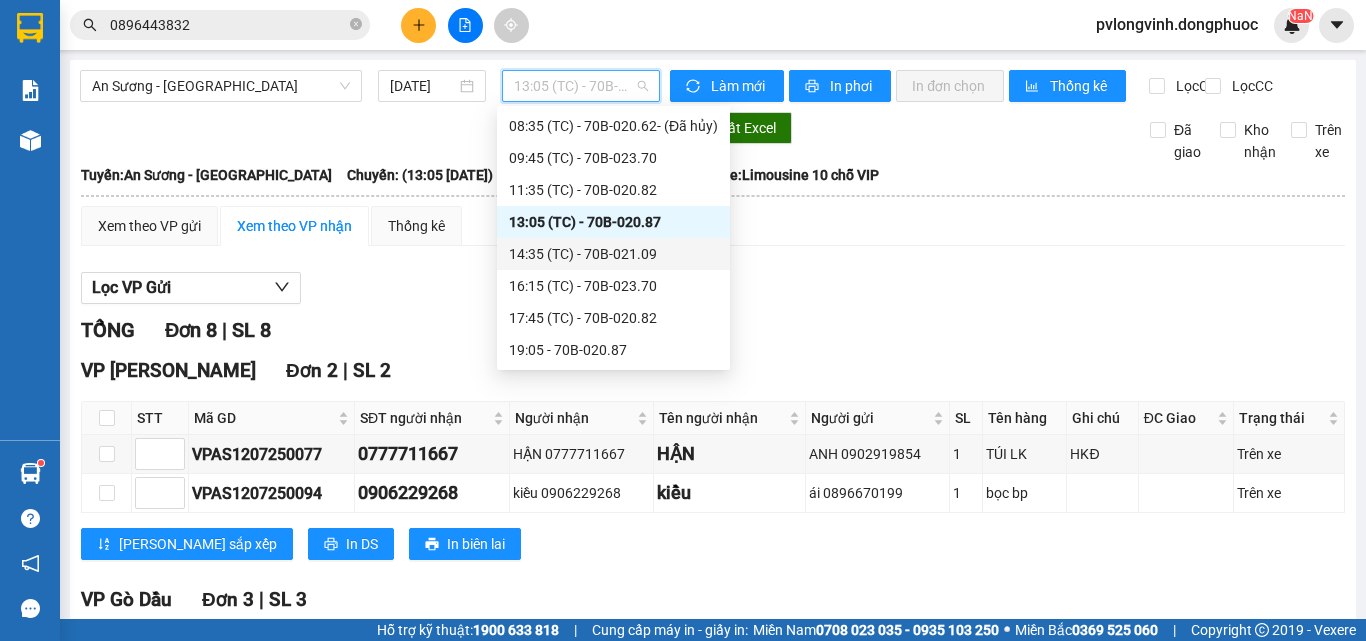 click on "14:35   (TC)   - 70B-021.09" at bounding box center [613, 254] 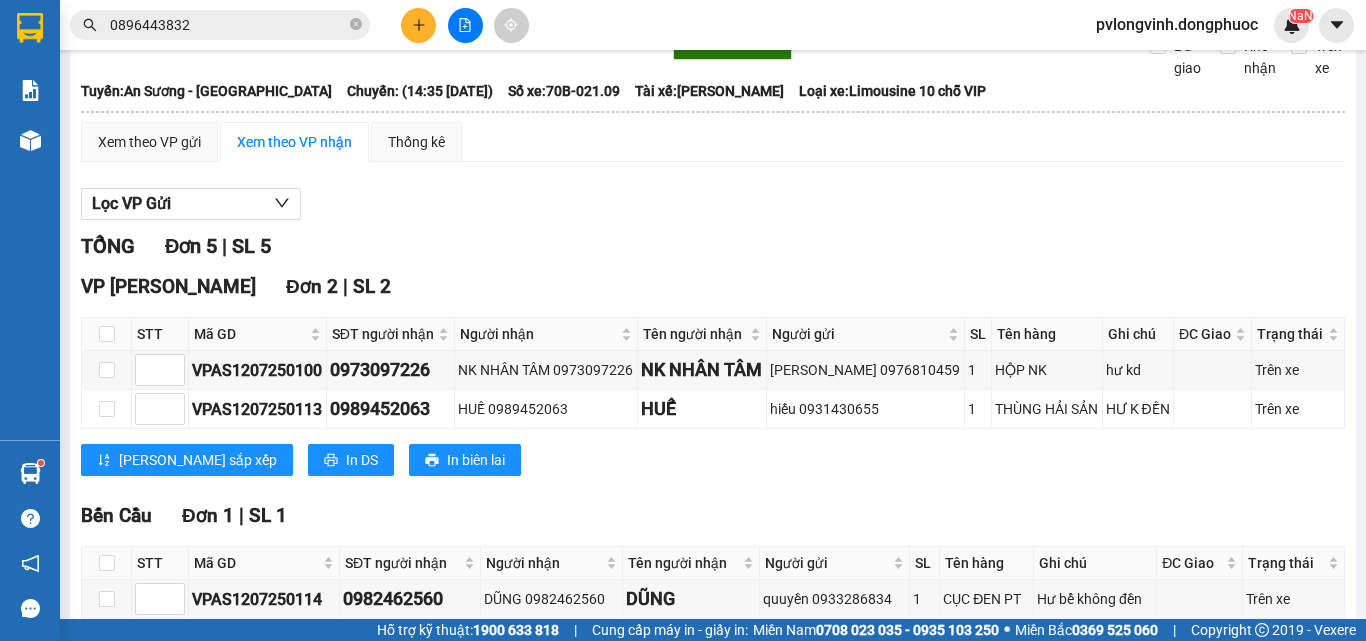 scroll, scrollTop: 0, scrollLeft: 0, axis: both 